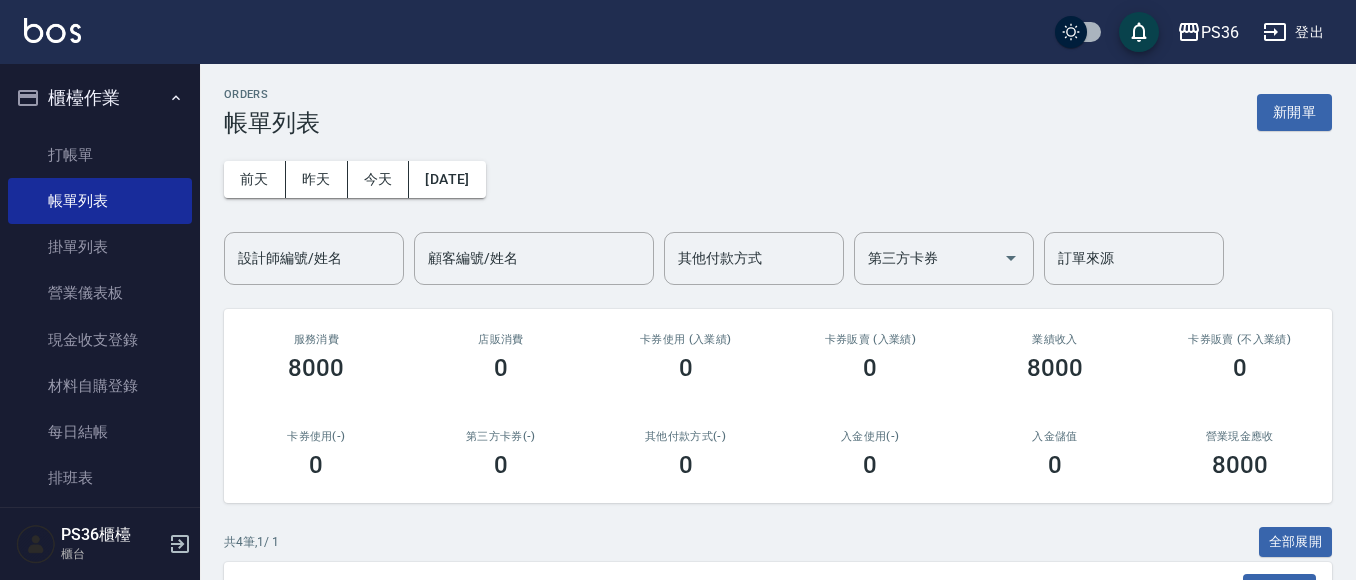 scroll, scrollTop: 0, scrollLeft: 0, axis: both 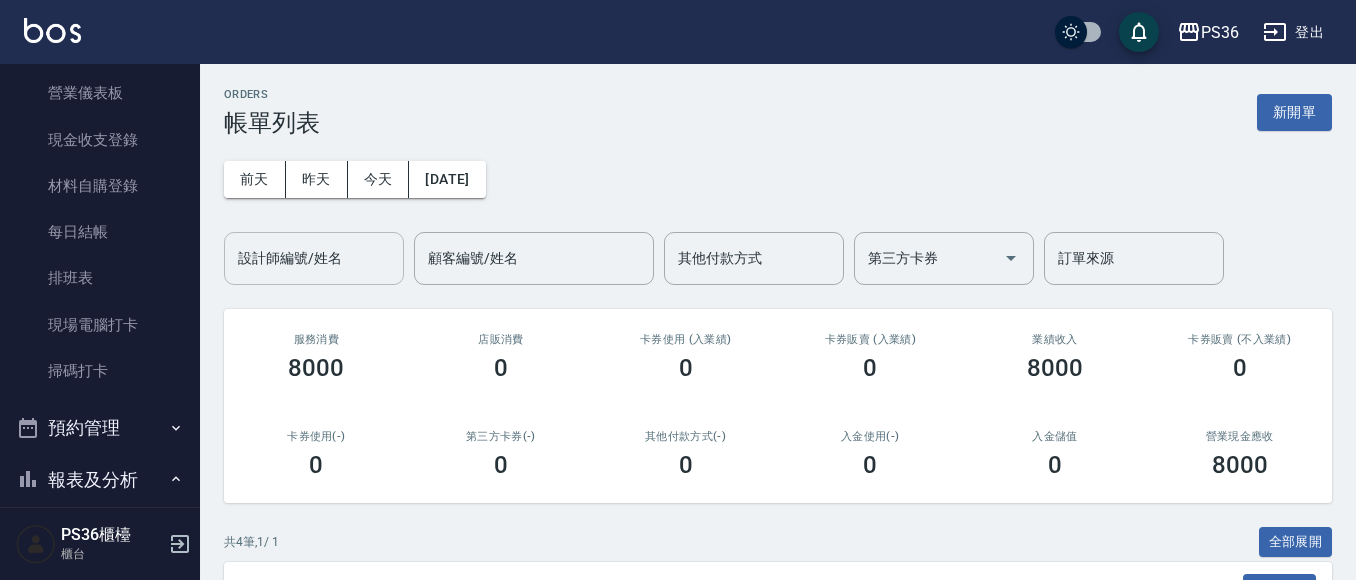 click on "設計師編號/姓名" at bounding box center (314, 258) 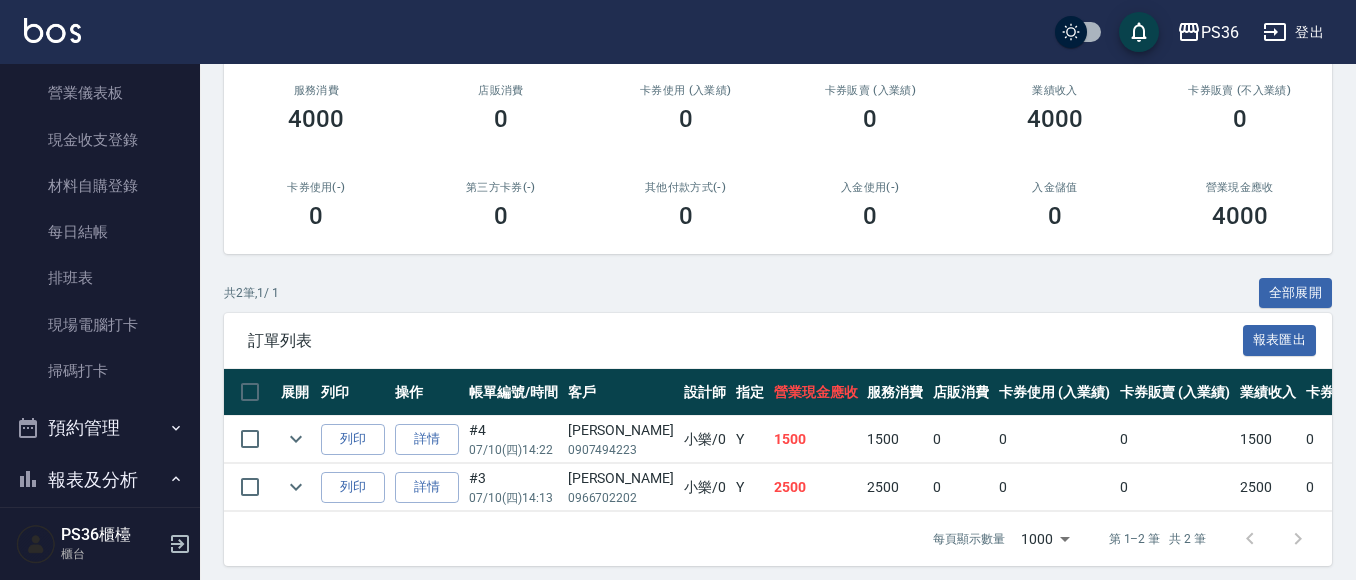 scroll, scrollTop: 276, scrollLeft: 0, axis: vertical 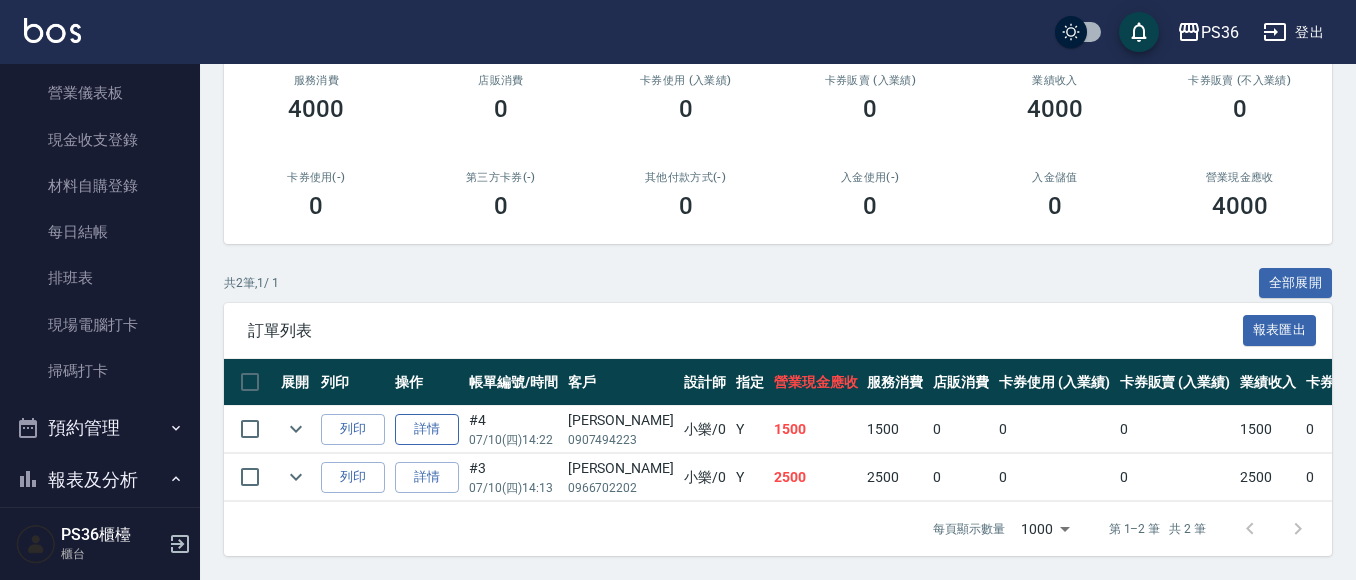type on "小樂-0" 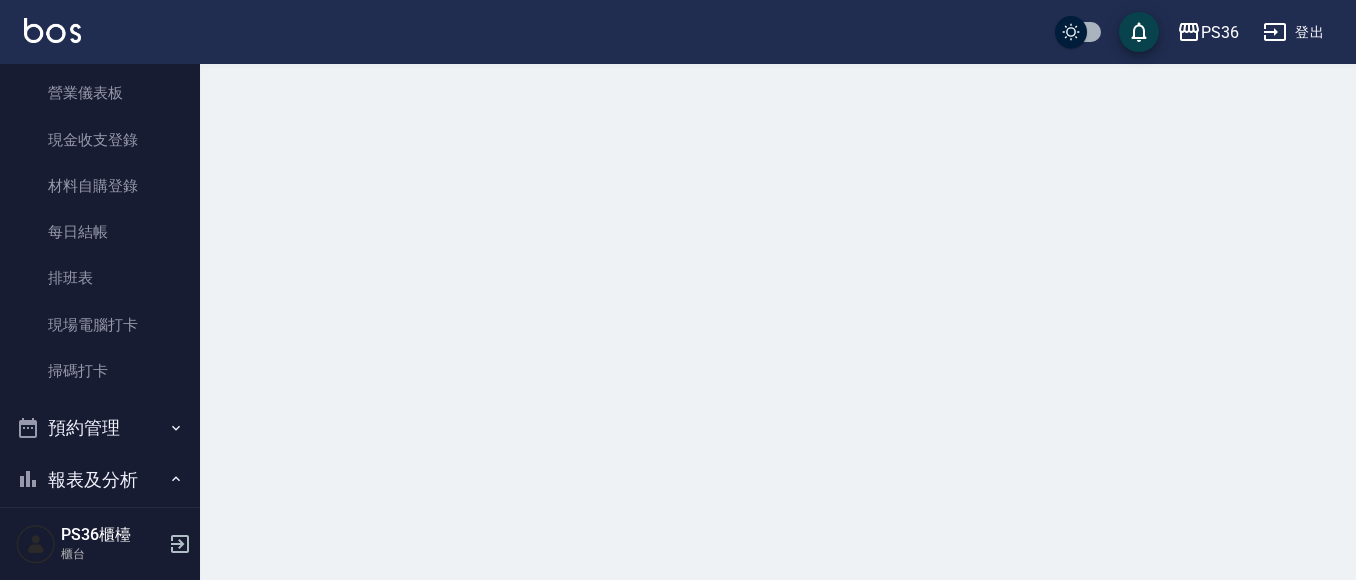 scroll, scrollTop: 0, scrollLeft: 0, axis: both 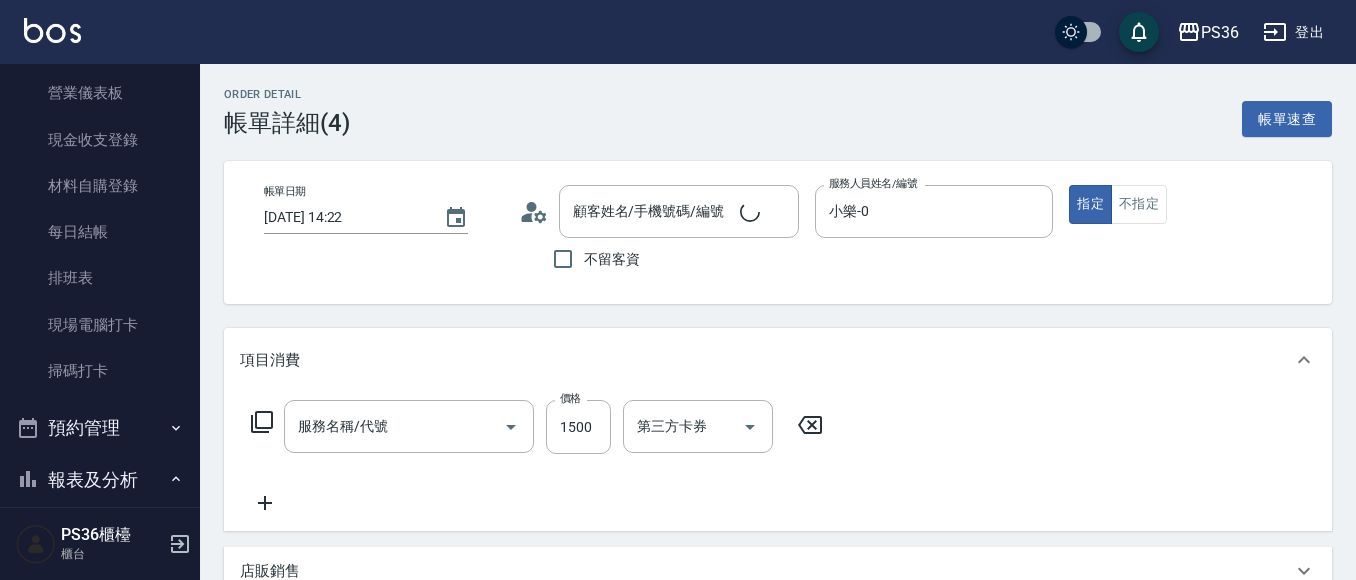 type on "[DATE] 14:22" 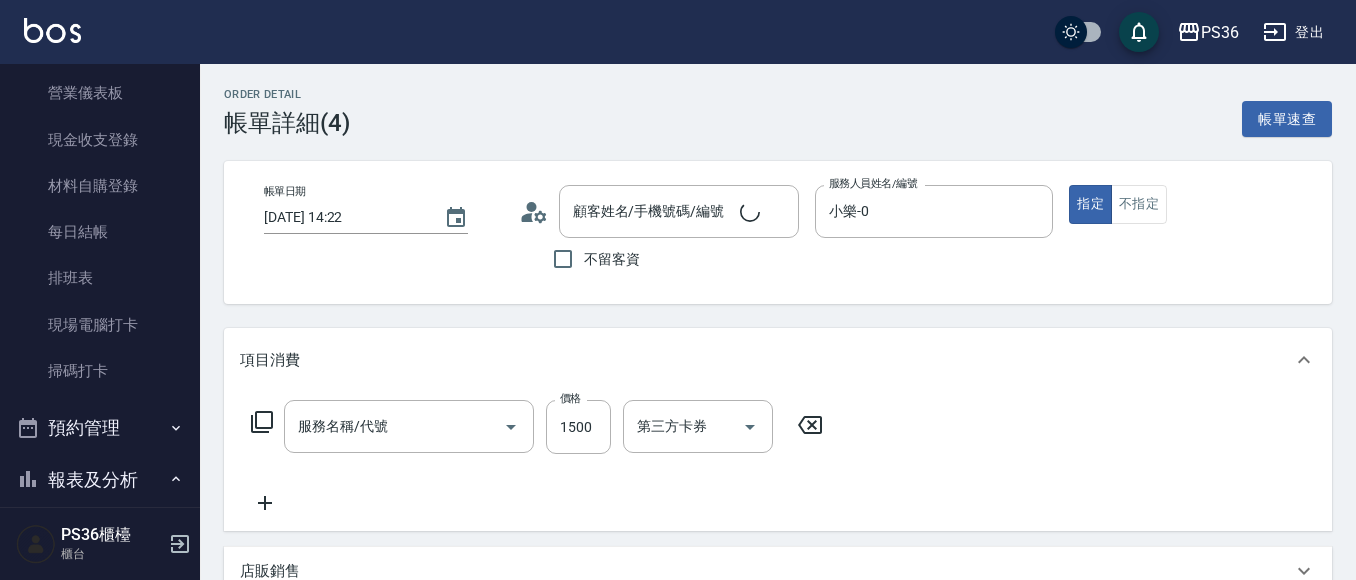type on "小樂-0" 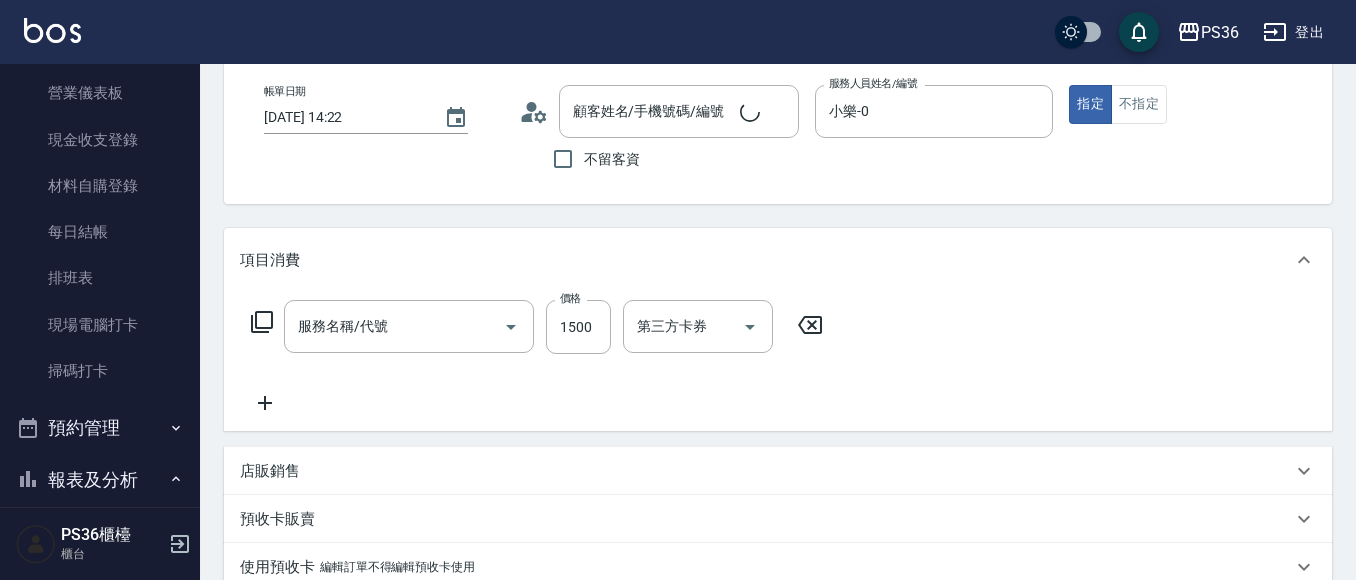 type on "拆接髮(402)" 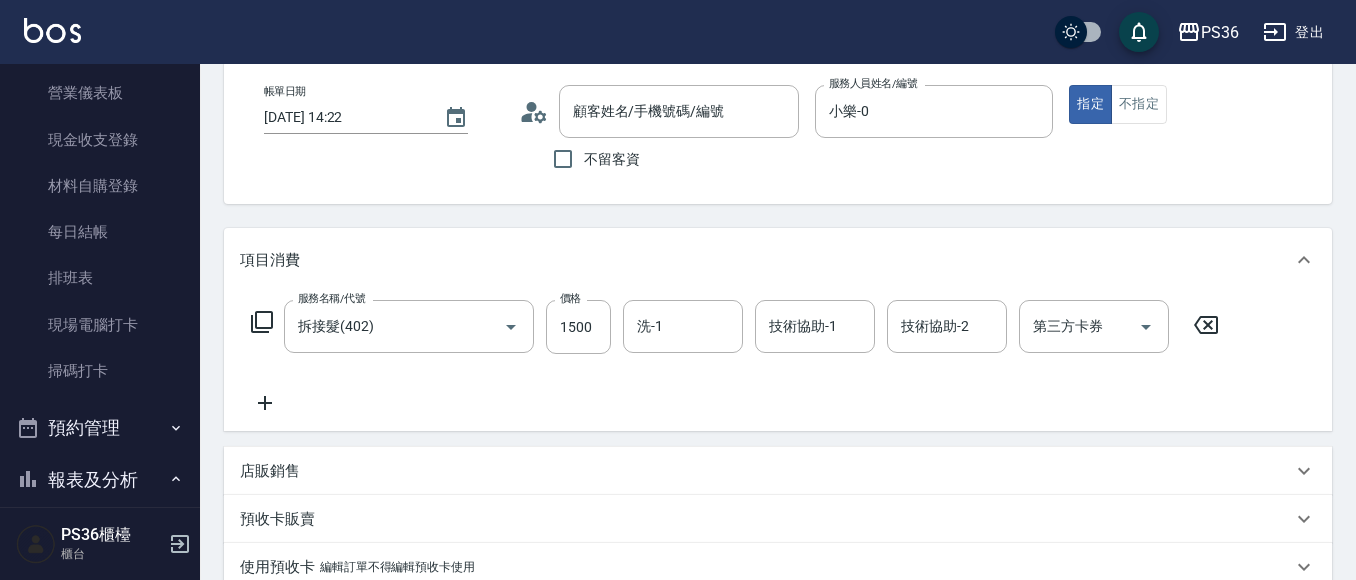 type on "[PERSON_NAME]/0907494223/" 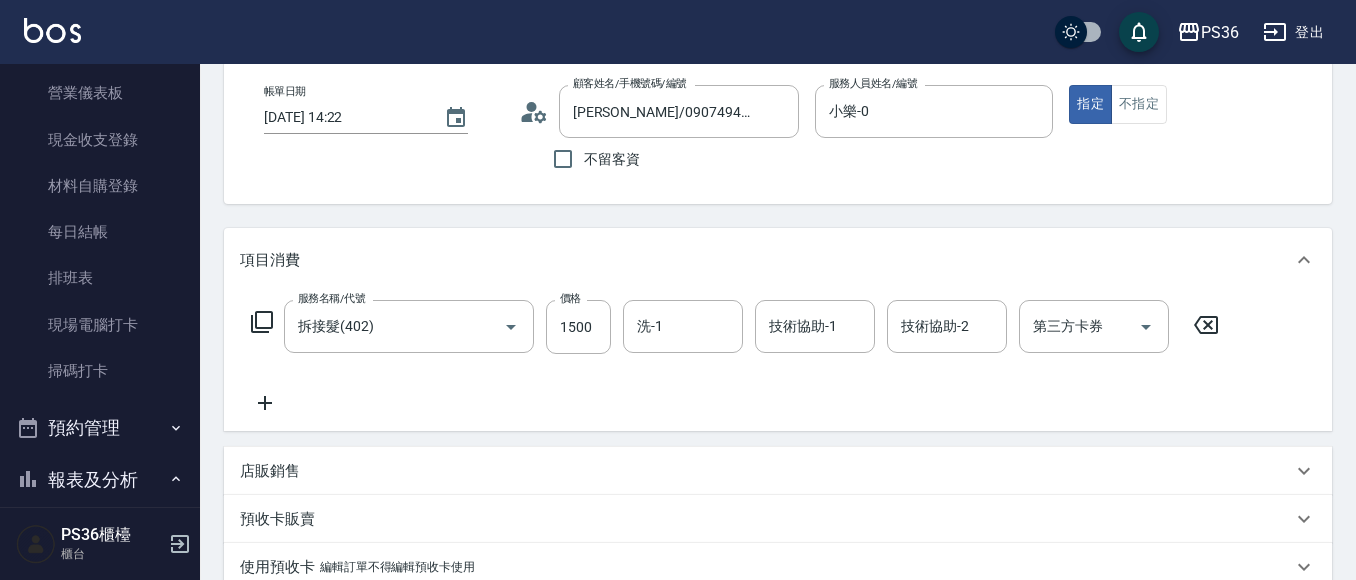 scroll, scrollTop: 200, scrollLeft: 0, axis: vertical 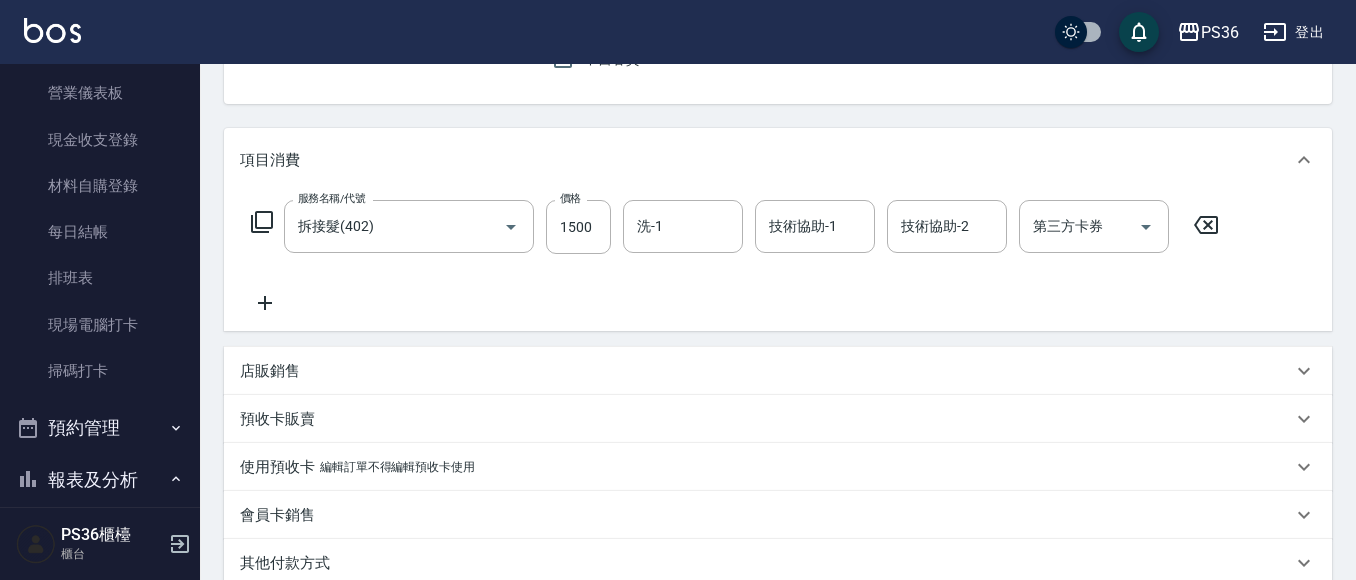click 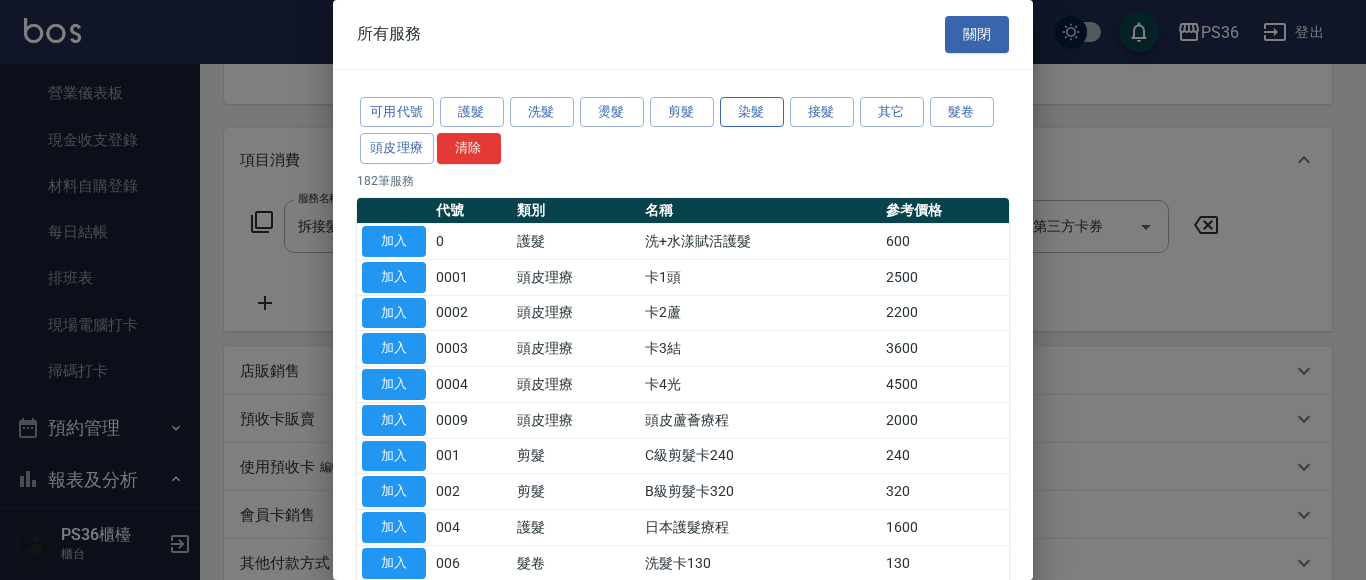 click on "染髮" at bounding box center (752, 112) 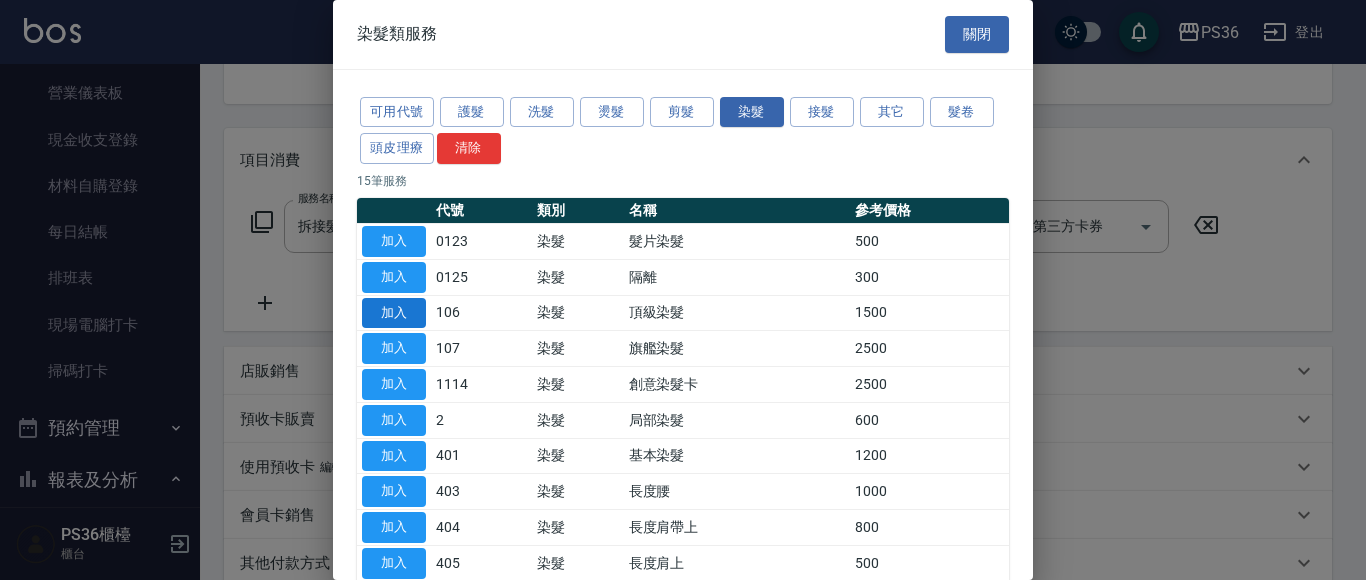click on "加入" at bounding box center (394, 313) 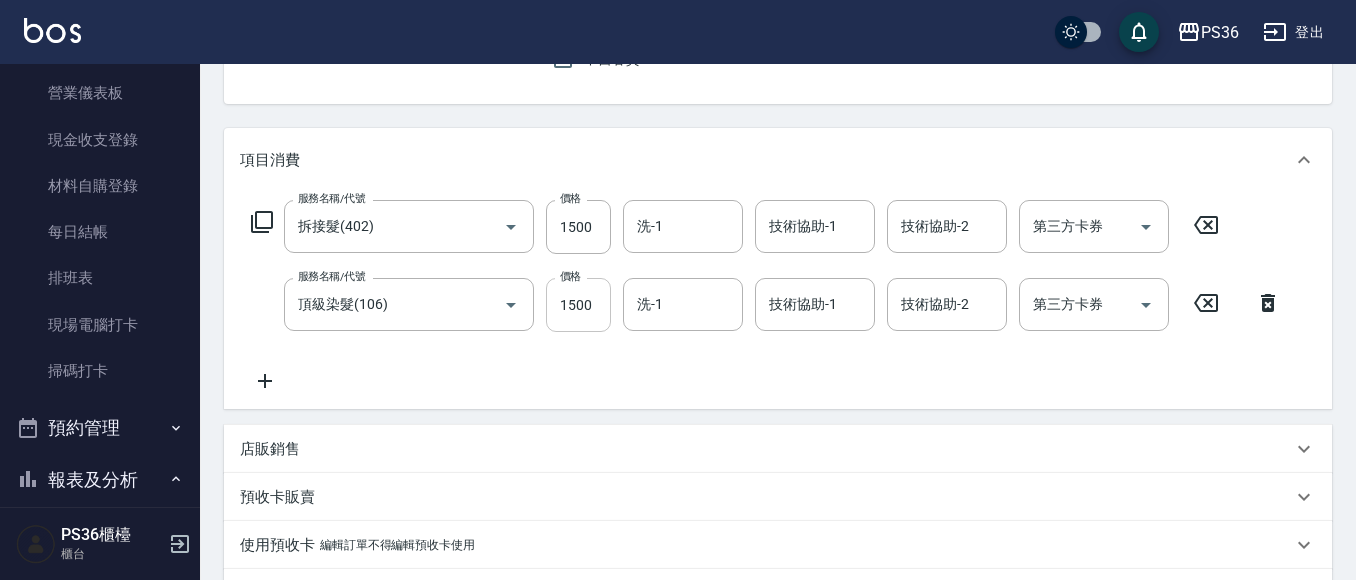 click on "1500" at bounding box center [578, 305] 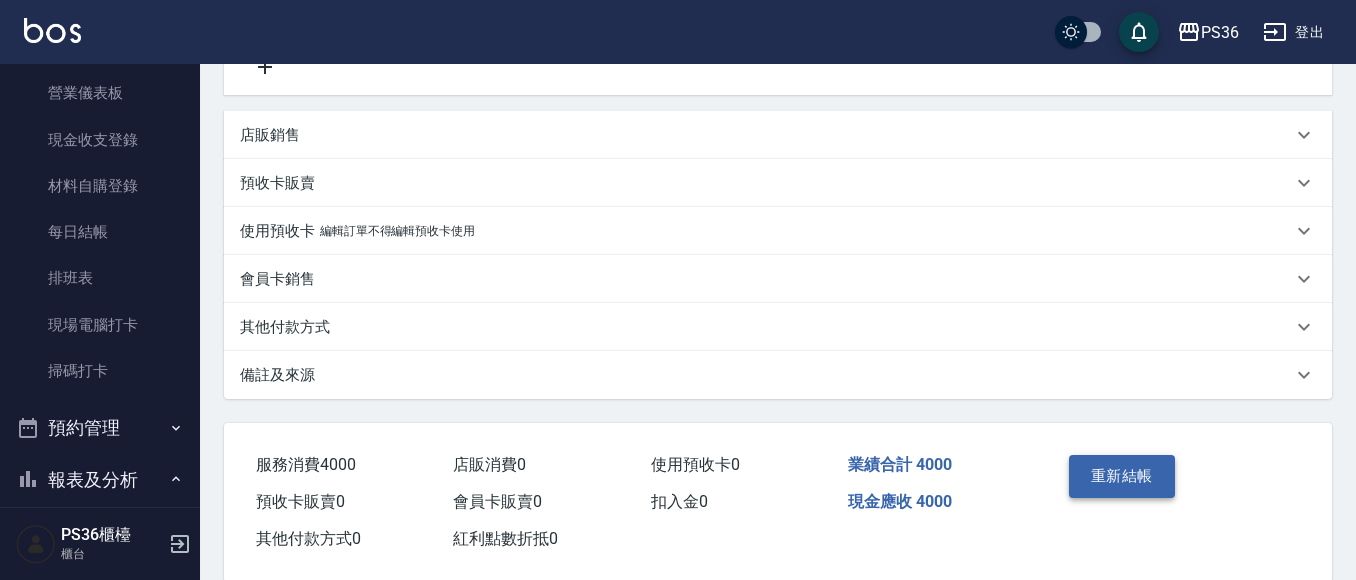 scroll, scrollTop: 549, scrollLeft: 0, axis: vertical 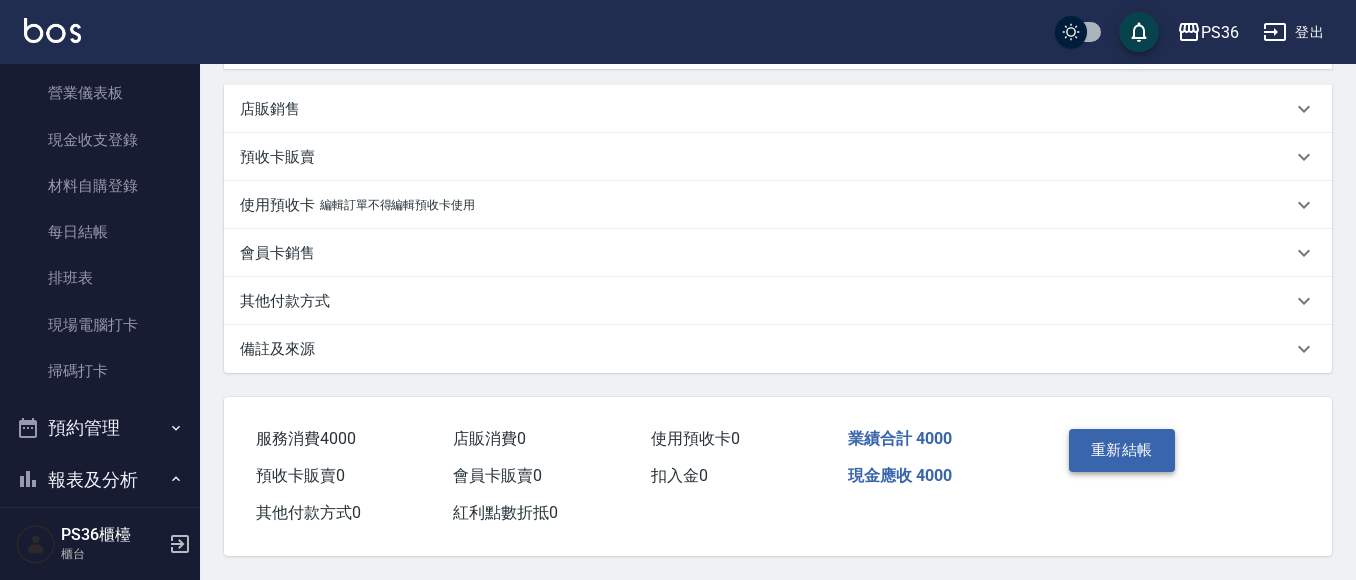 type on "2500" 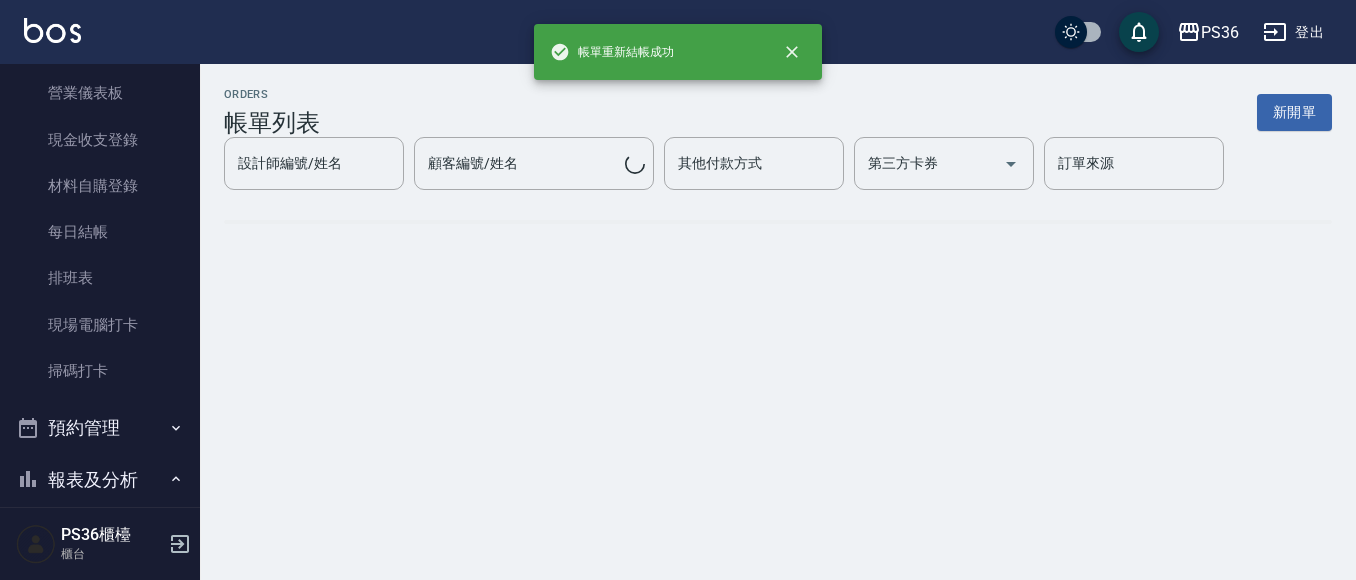 scroll, scrollTop: 0, scrollLeft: 0, axis: both 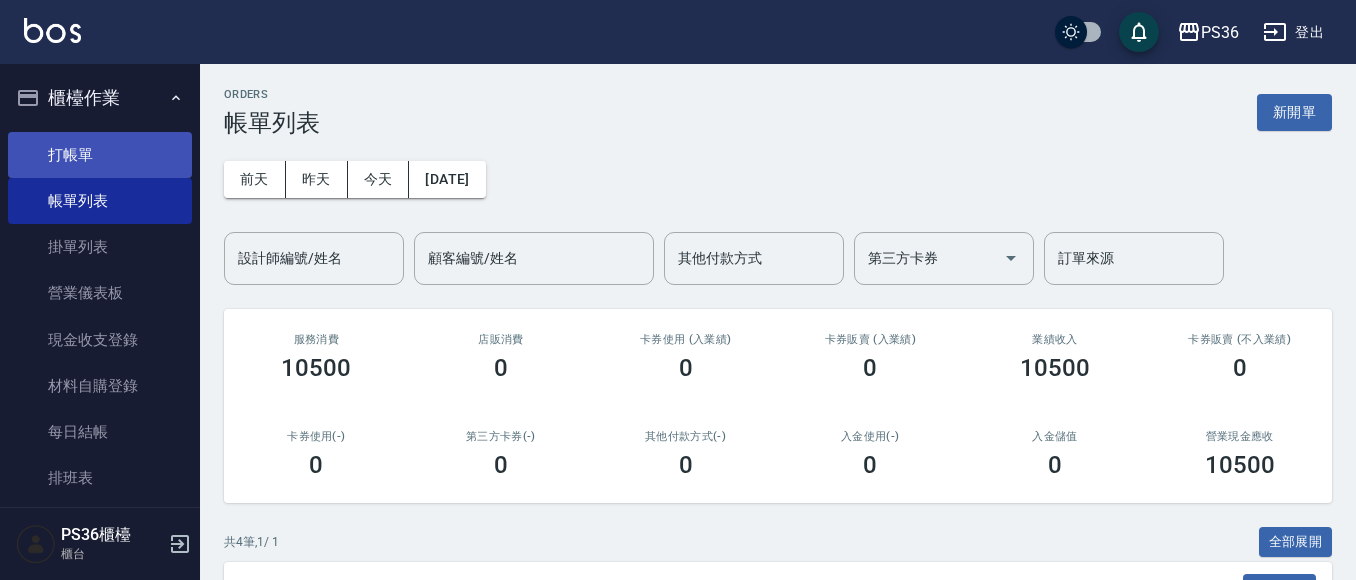 click on "打帳單" at bounding box center (100, 155) 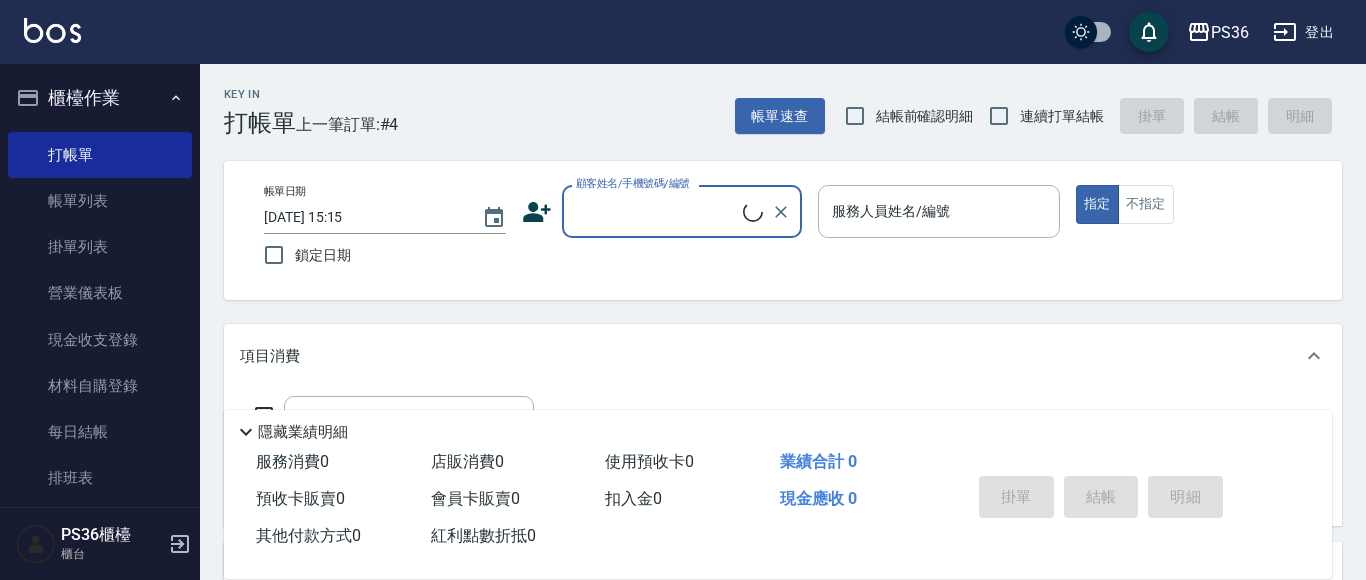 drag, startPoint x: 84, startPoint y: 154, endPoint x: 632, endPoint y: 205, distance: 550.36804 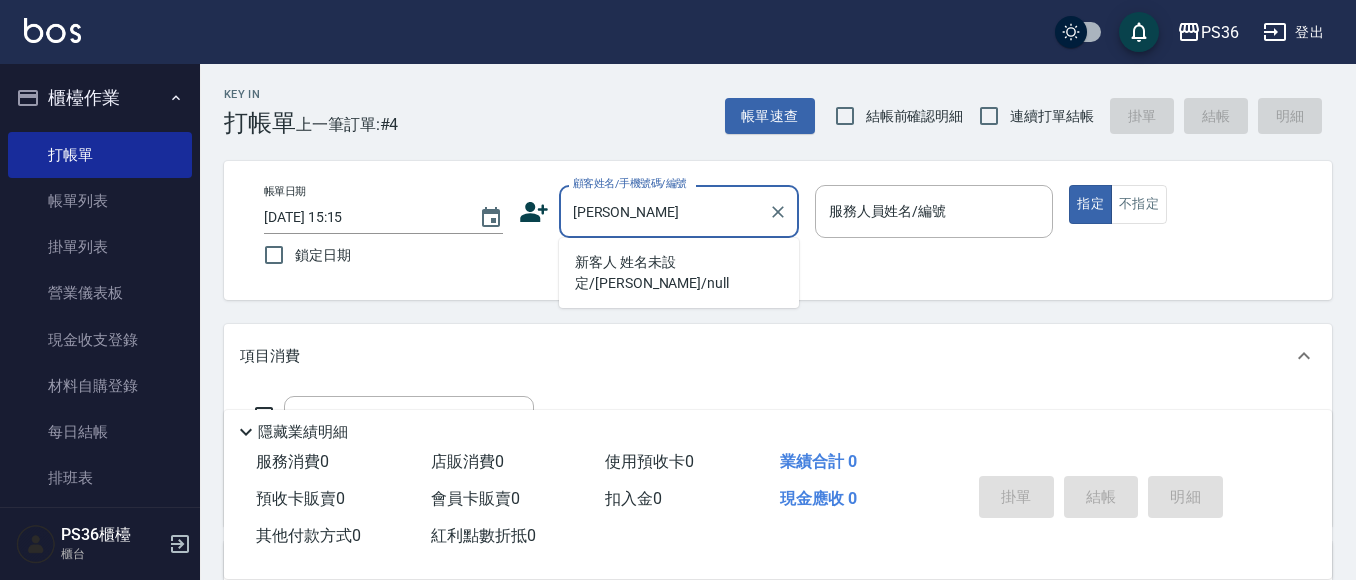 click on "[PERSON_NAME]" at bounding box center [664, 211] 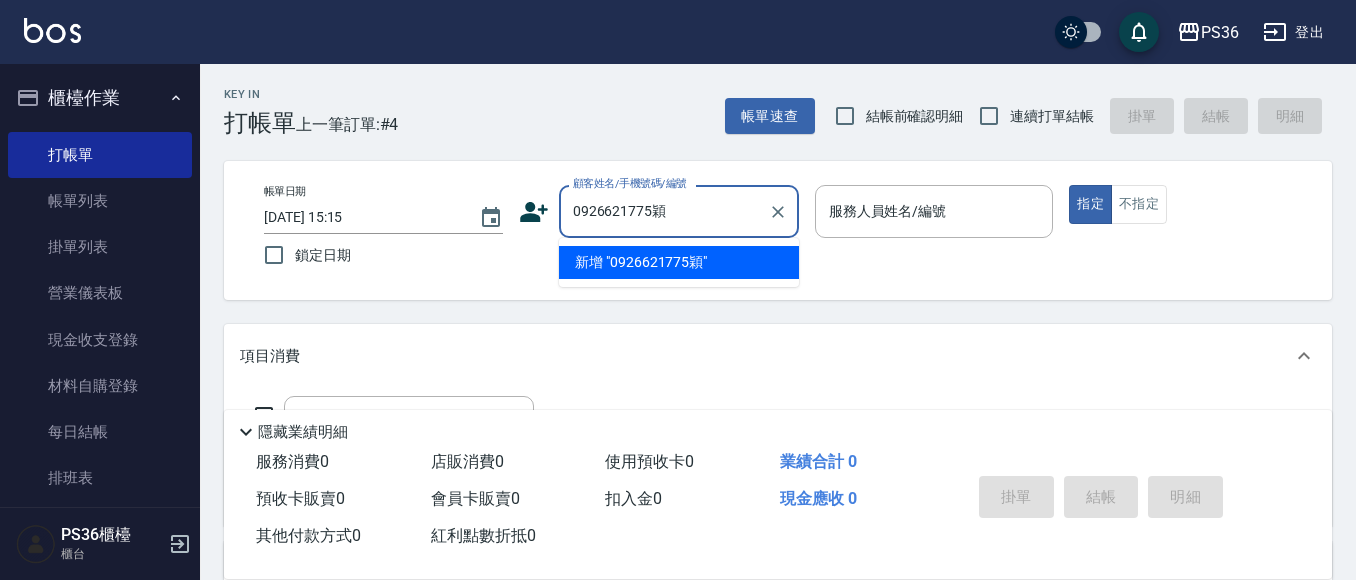 click on "0926621775穎" at bounding box center (664, 211) 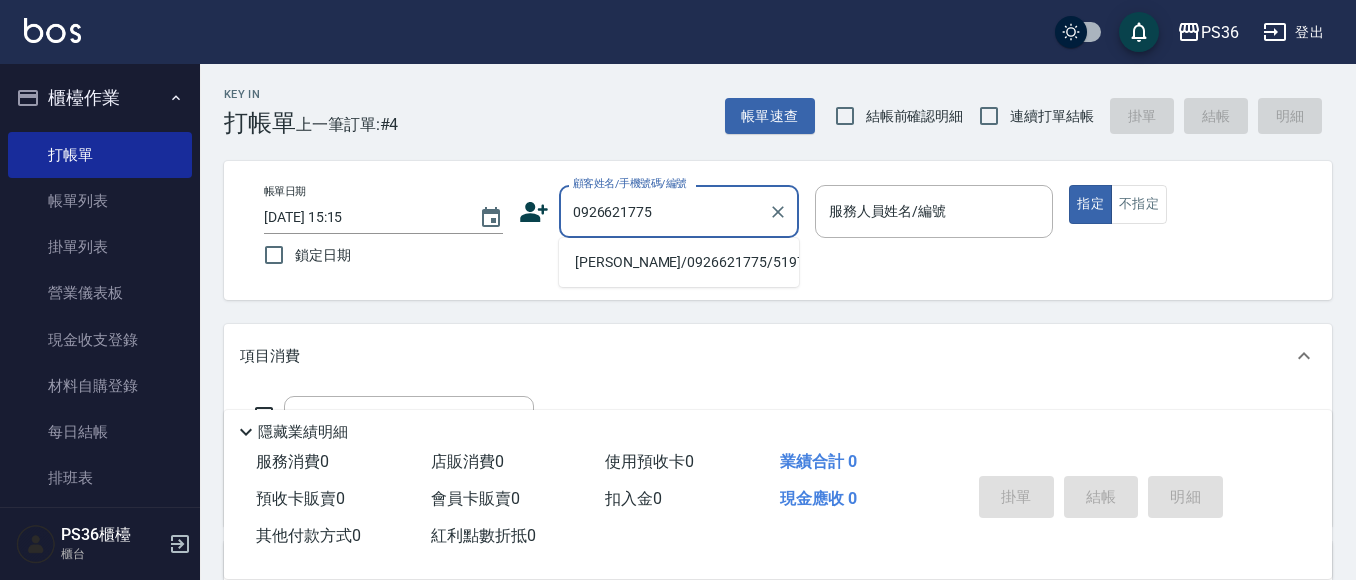 click on "[PERSON_NAME]/0926621775/5197" at bounding box center (679, 262) 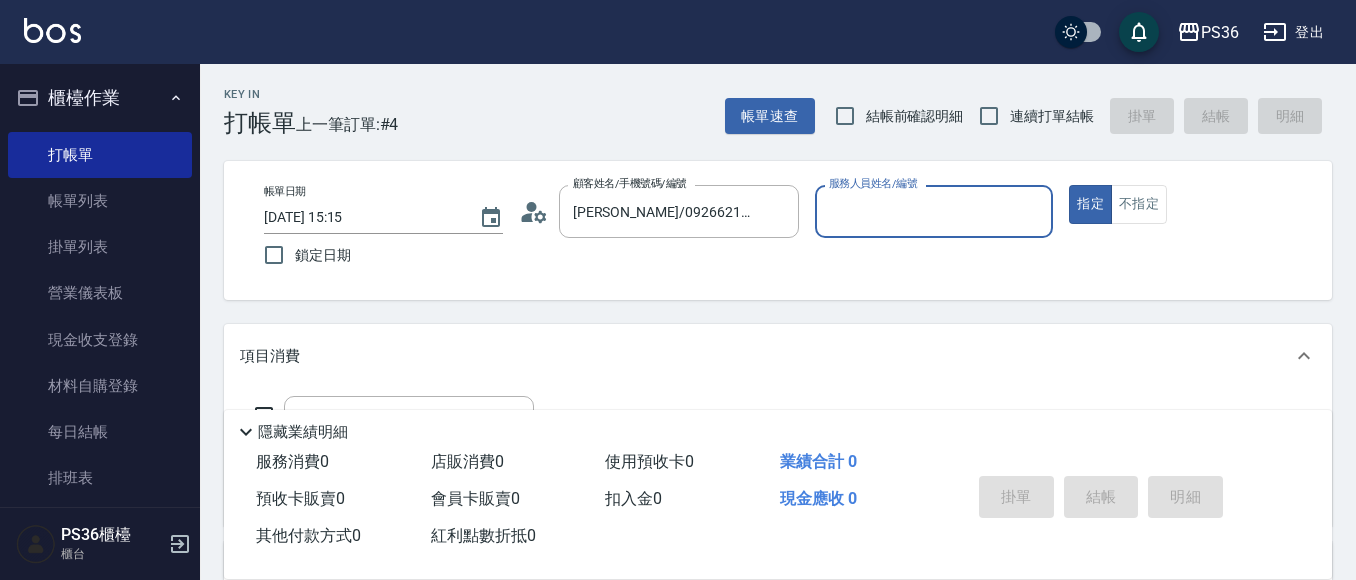 click 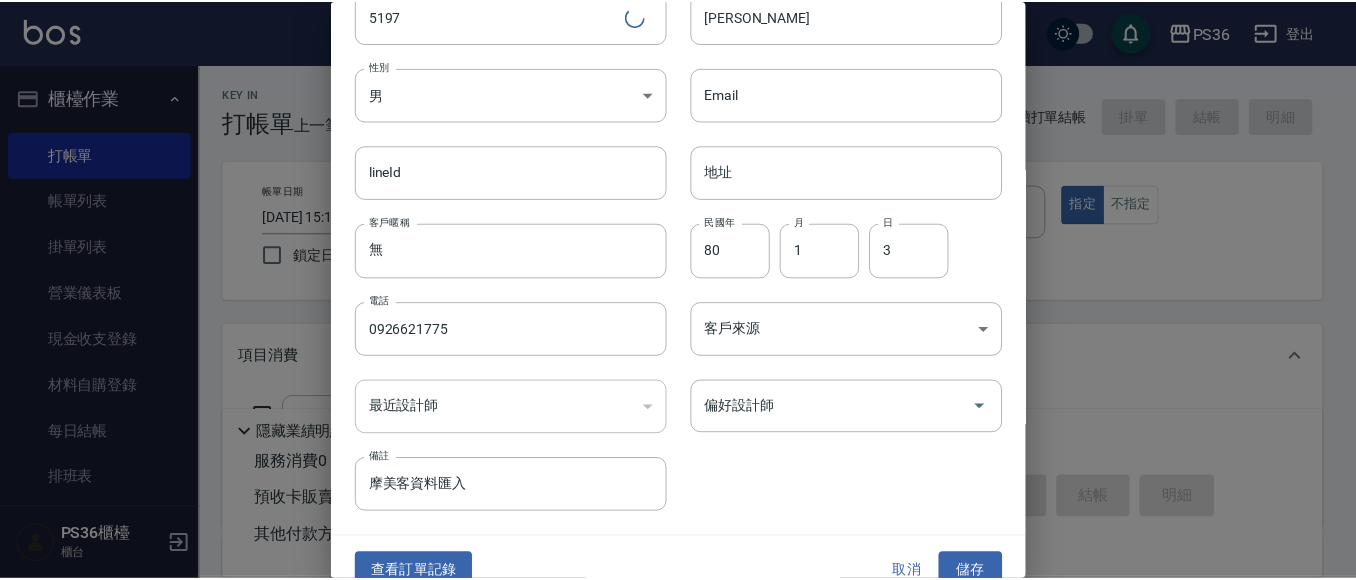 scroll, scrollTop: 113, scrollLeft: 0, axis: vertical 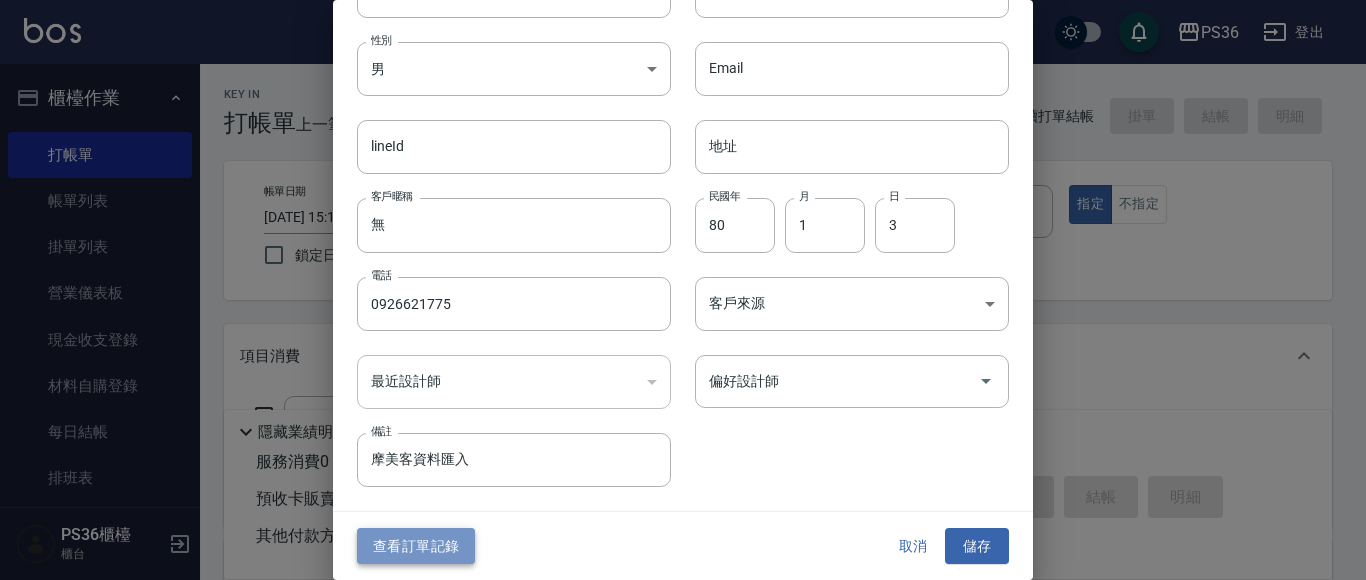 click on "查看訂單記錄" at bounding box center [416, 546] 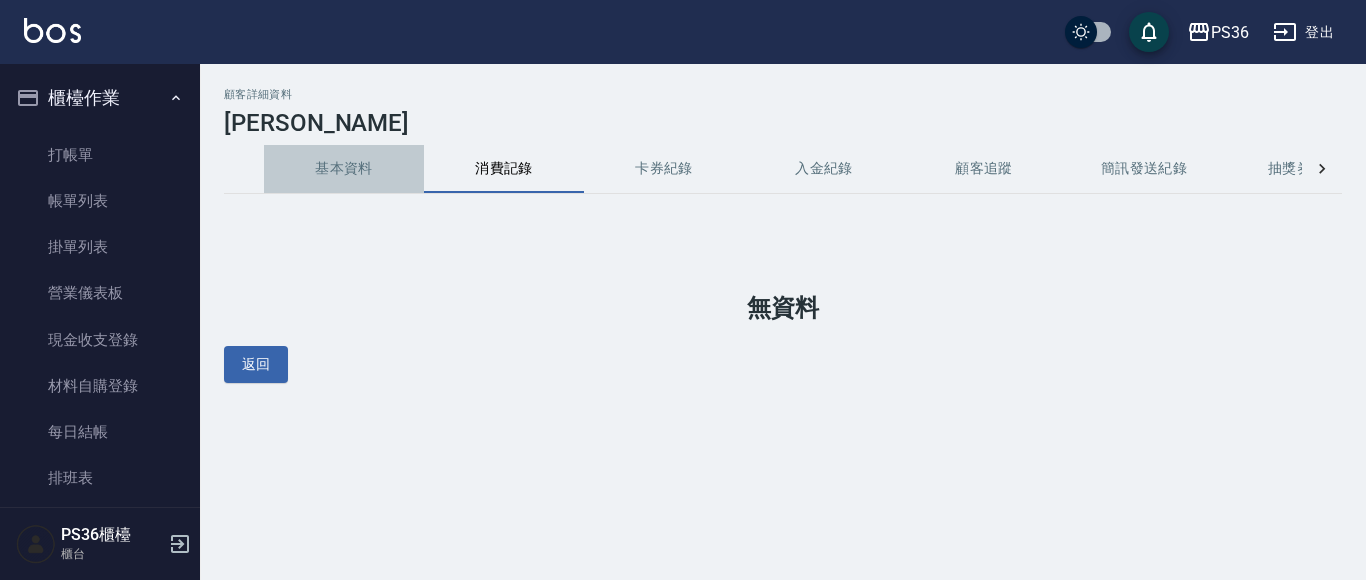 click on "基本資料" at bounding box center [344, 169] 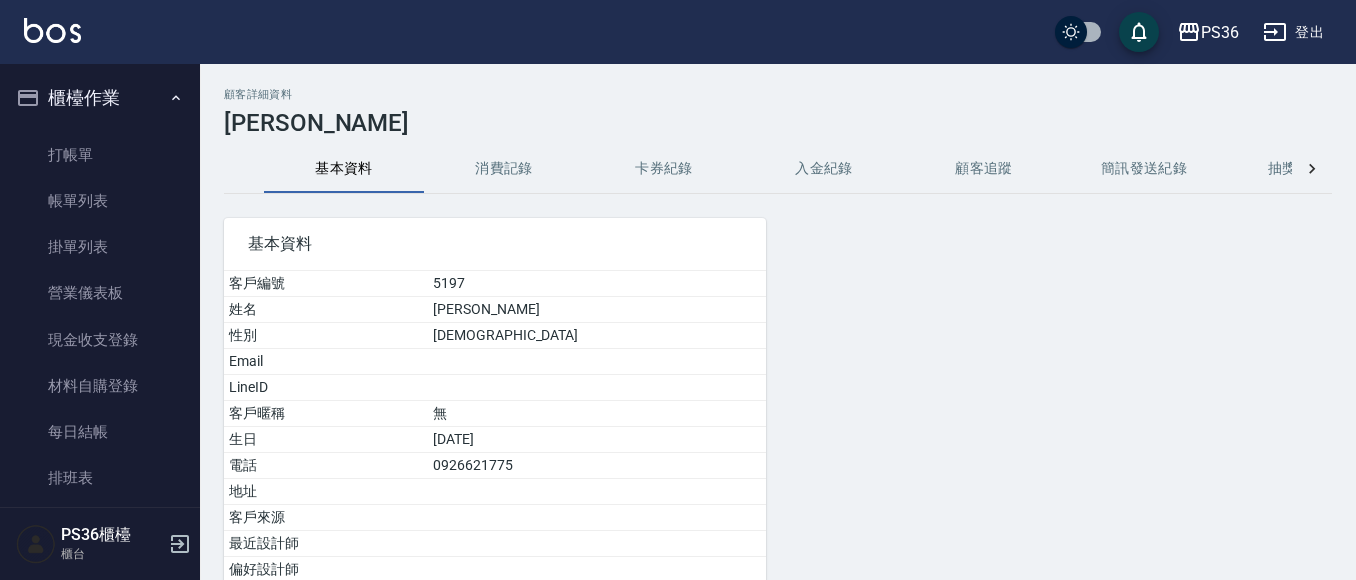 click on "消費記錄" at bounding box center (504, 169) 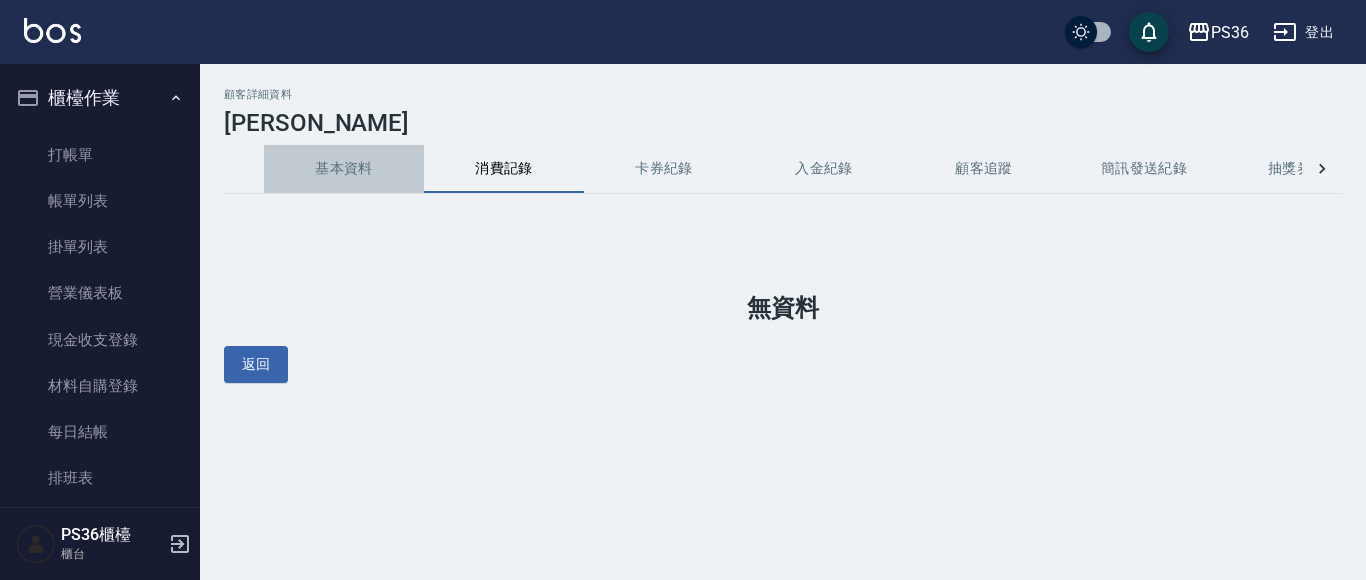 click on "基本資料" at bounding box center [344, 169] 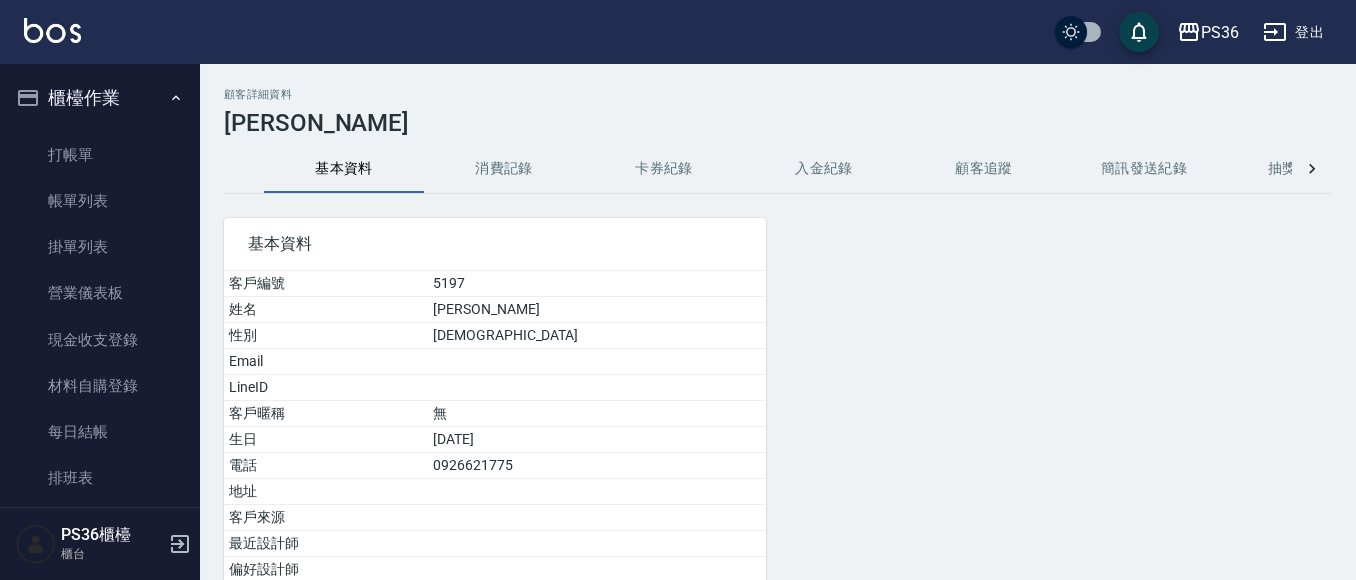 scroll, scrollTop: 208, scrollLeft: 0, axis: vertical 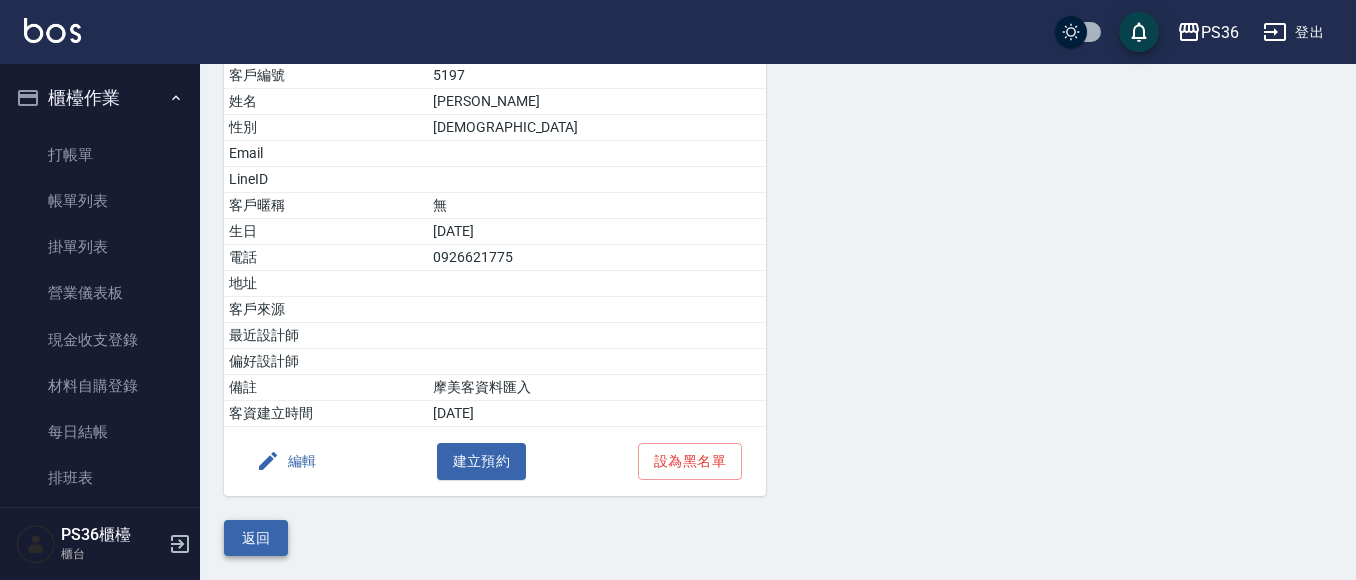 click on "返回" at bounding box center (256, 538) 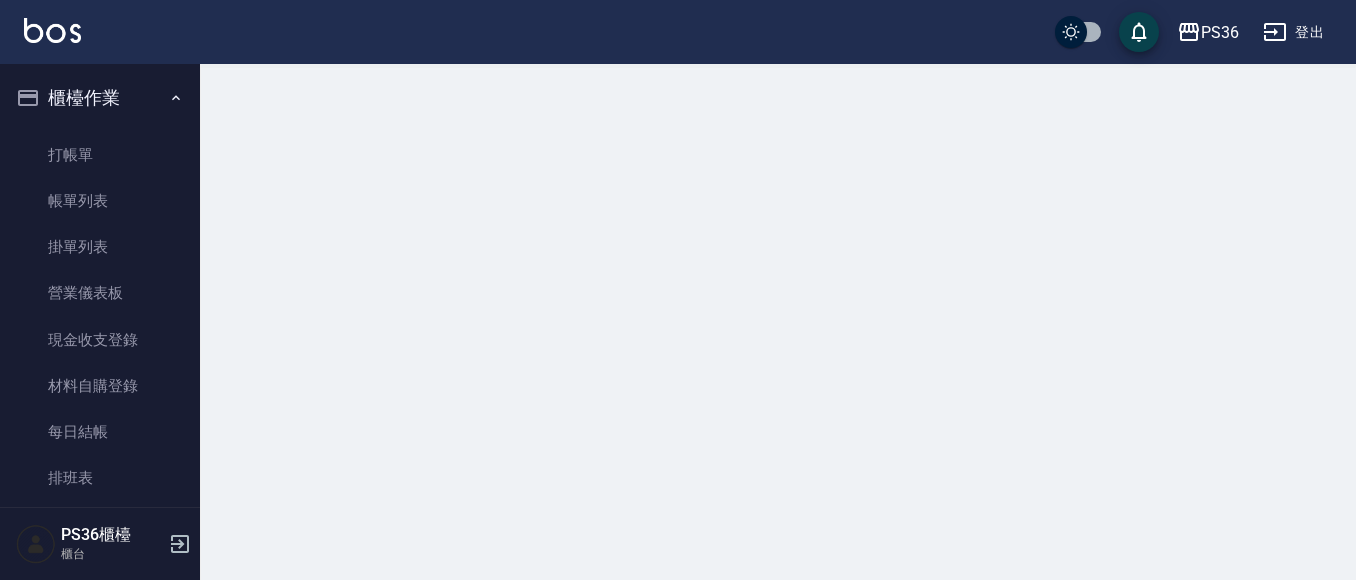 scroll, scrollTop: 0, scrollLeft: 0, axis: both 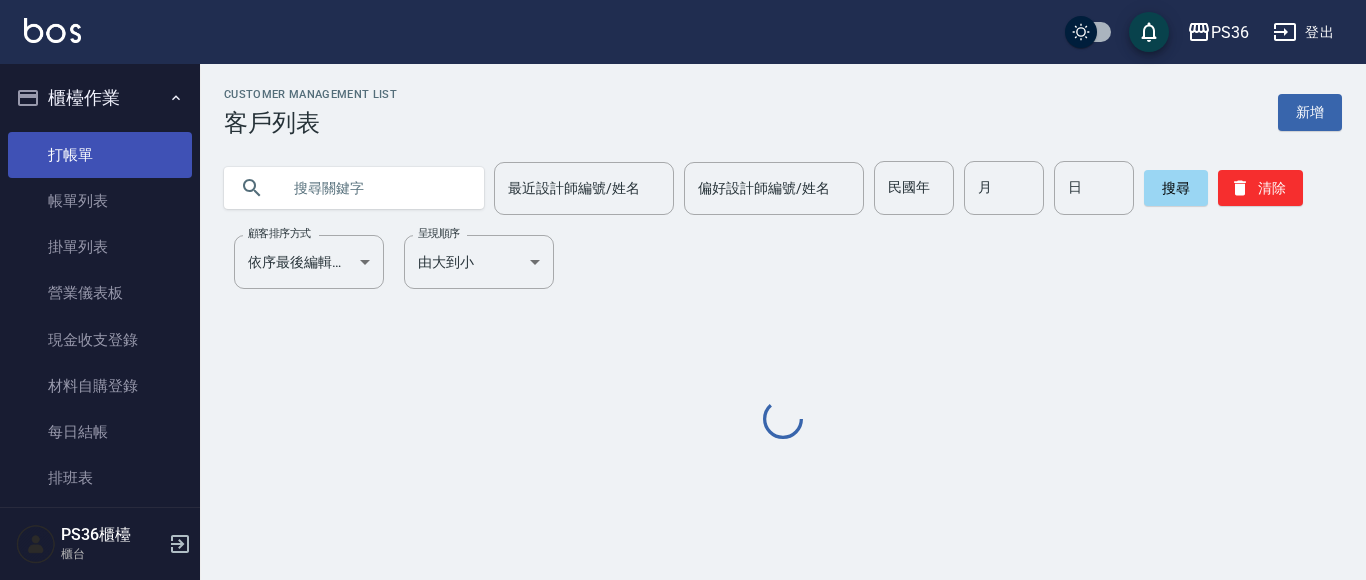 click on "打帳單" at bounding box center (100, 155) 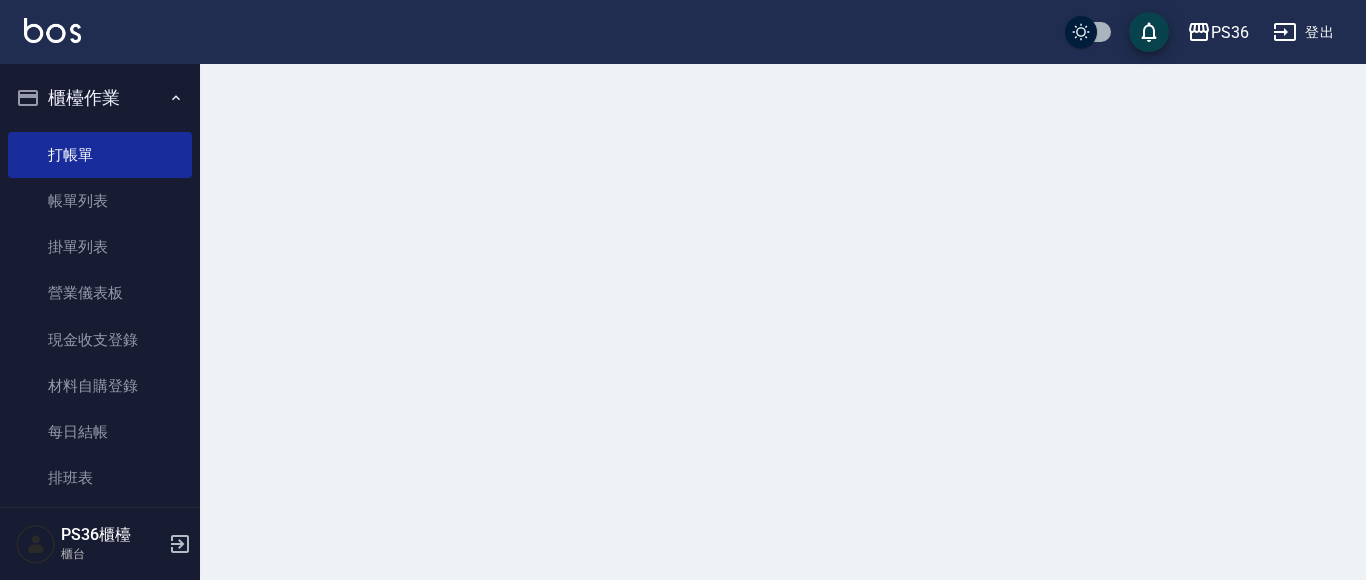 click on "打帳單" at bounding box center (100, 155) 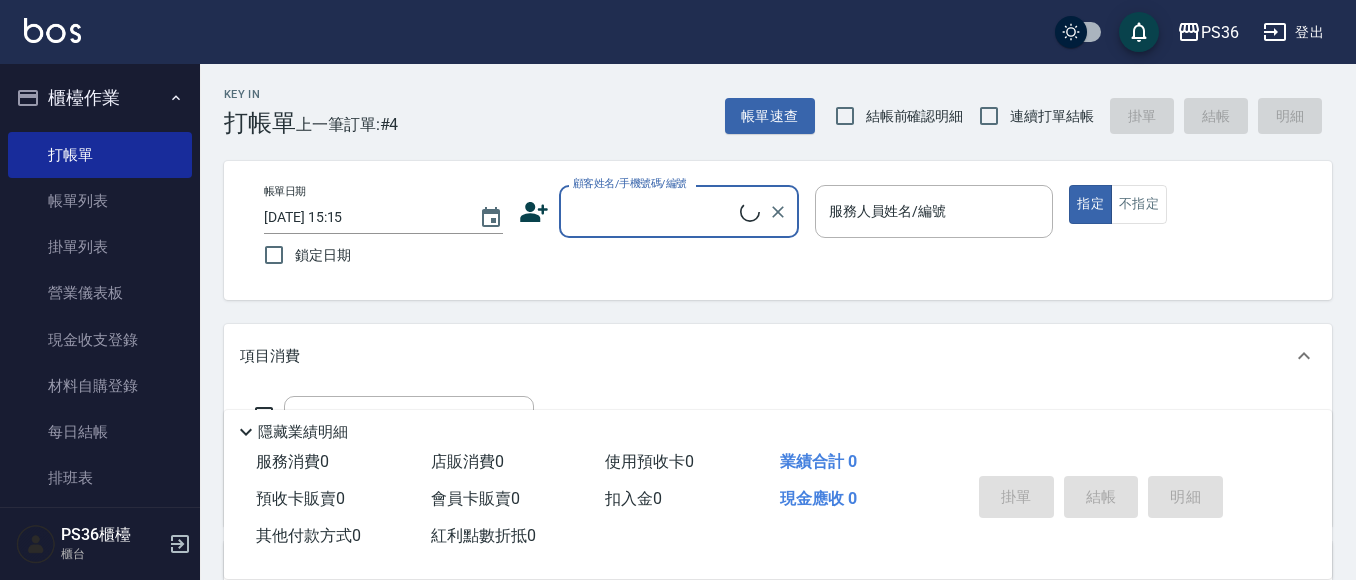 click on "顧客姓名/手機號碼/編號" at bounding box center [679, 211] 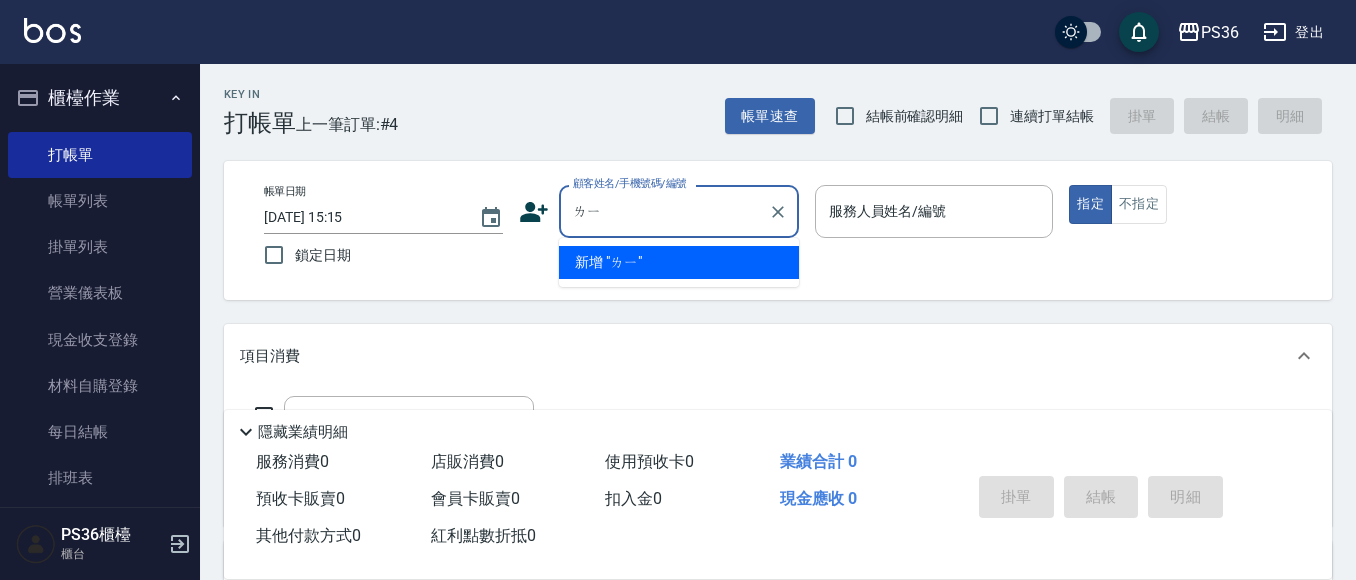 type on "離" 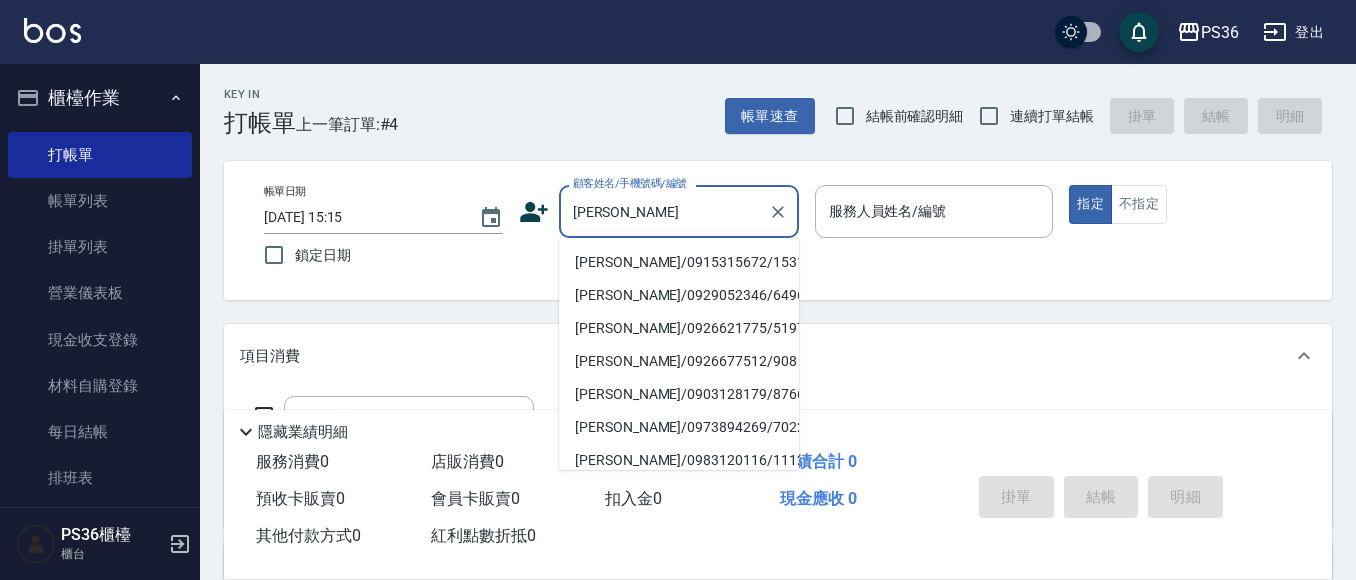 click on "[PERSON_NAME]/0915315672/1531" at bounding box center [679, 262] 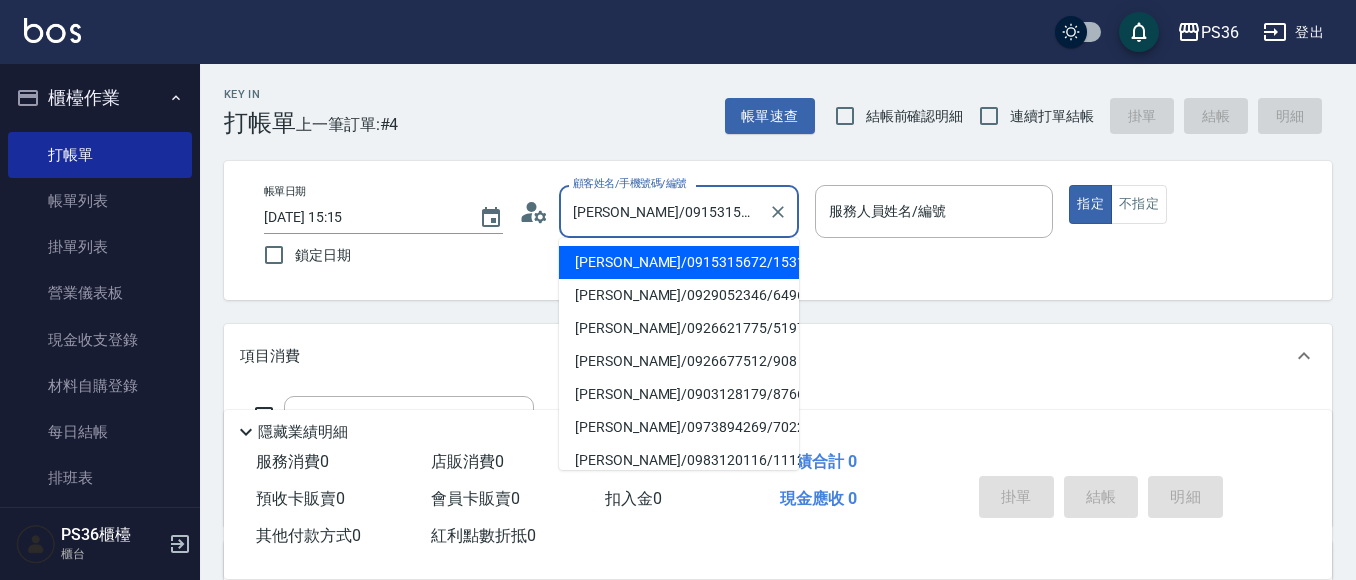 click on "[PERSON_NAME]/0915315672/1531" at bounding box center [664, 211] 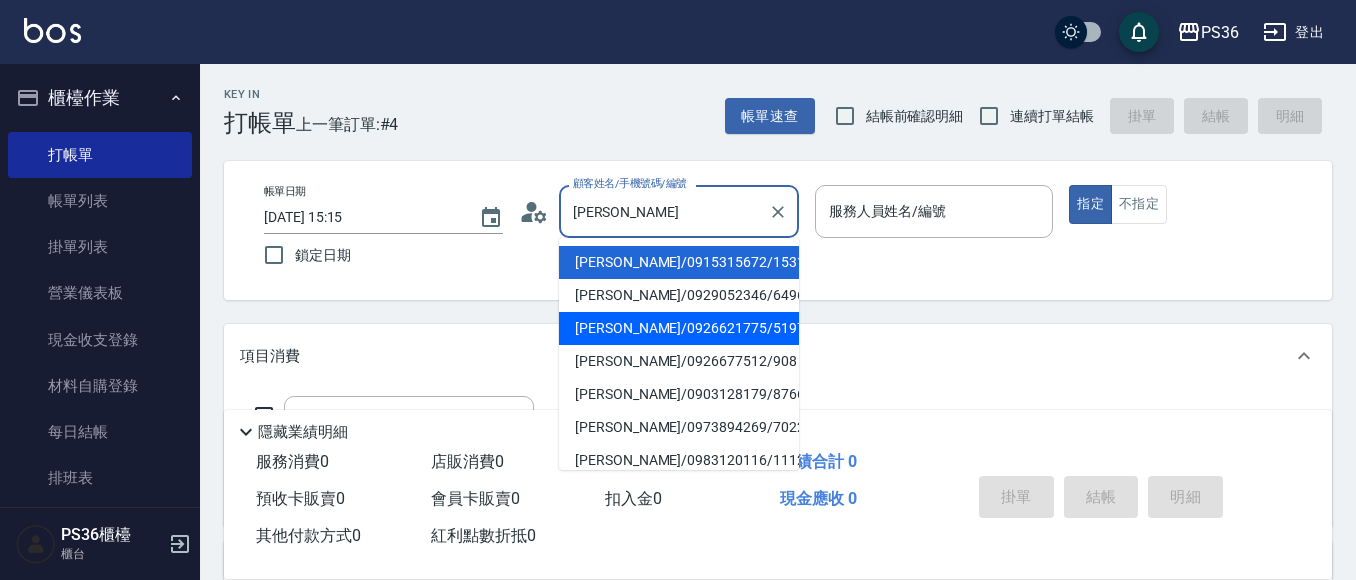 click on "[PERSON_NAME]/0926621775/5197" at bounding box center (679, 328) 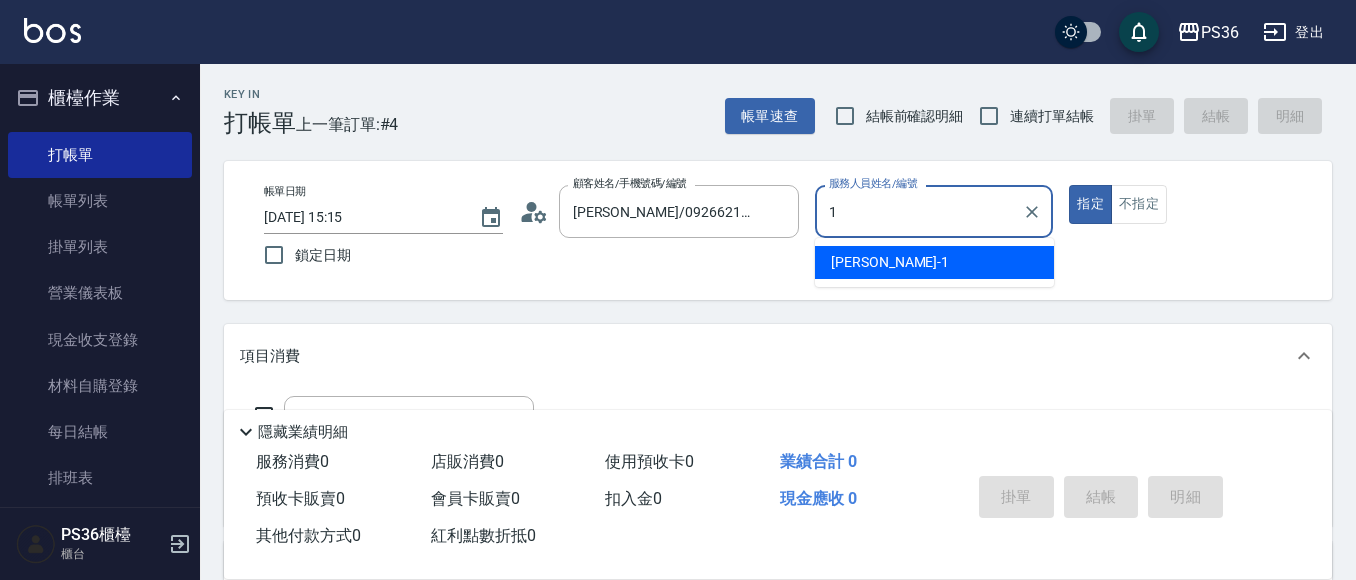type on "[PERSON_NAME]-1" 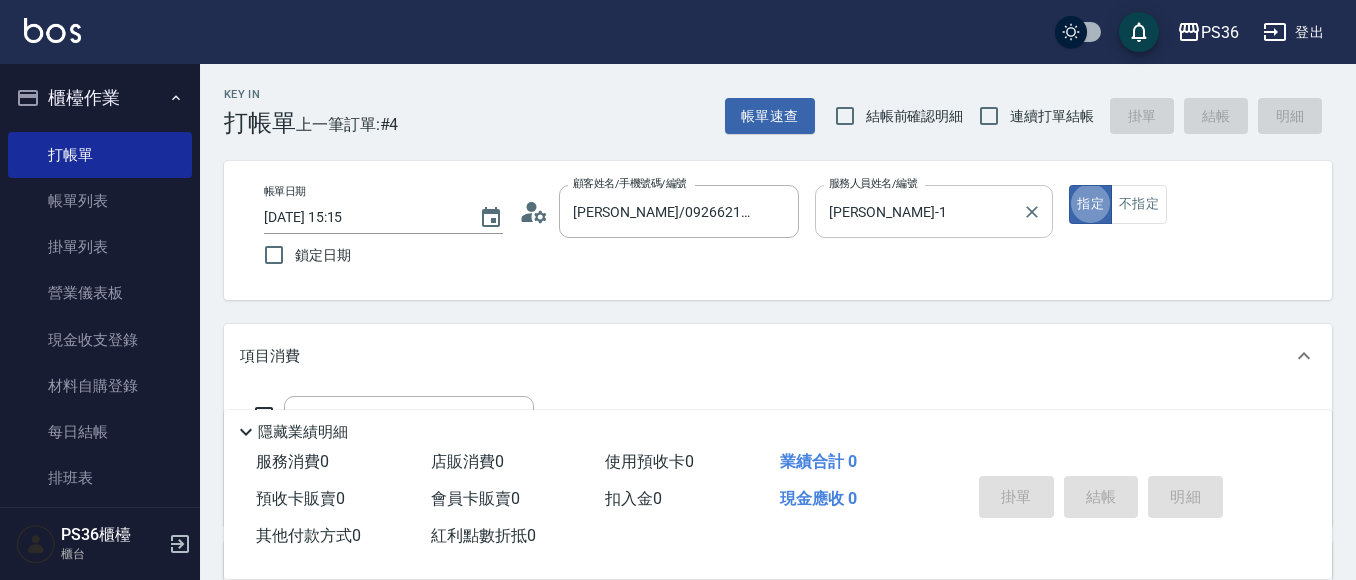 type on "true" 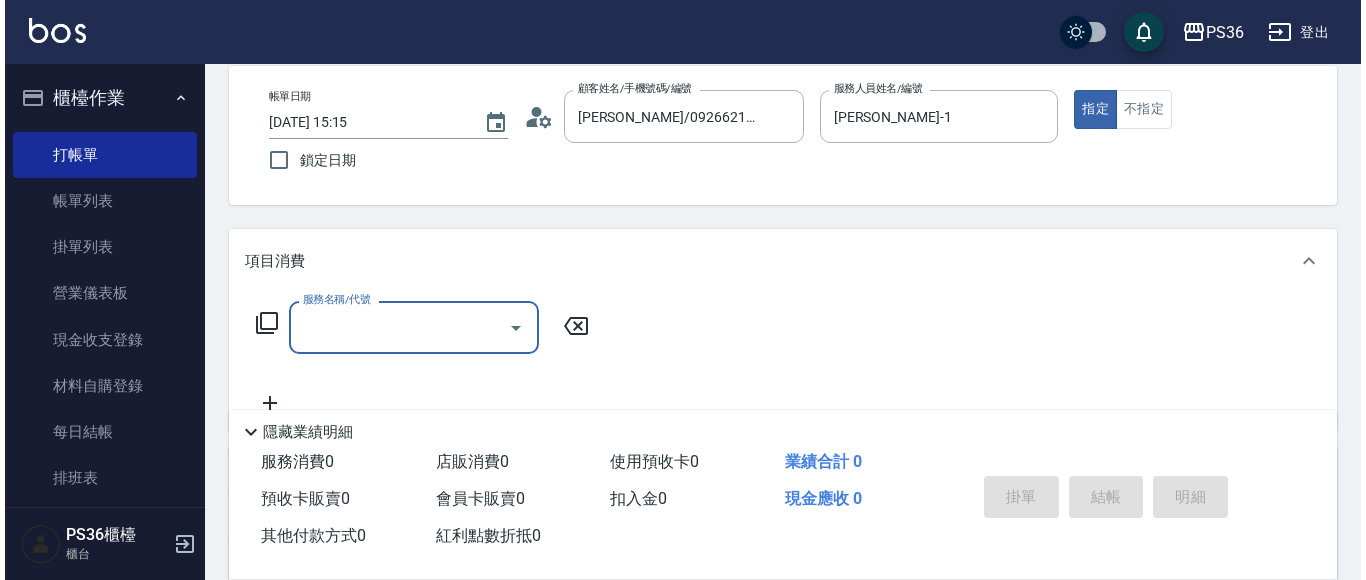 scroll, scrollTop: 200, scrollLeft: 0, axis: vertical 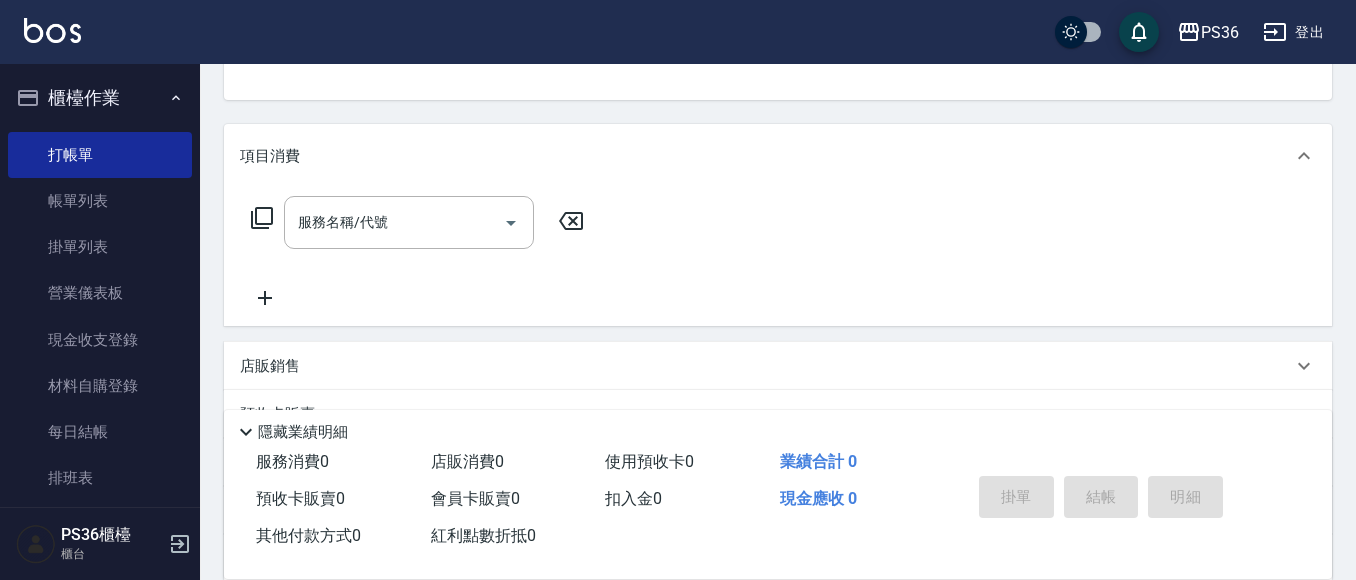 click on "服務名稱/代號 服務名稱/代號" at bounding box center (418, 222) 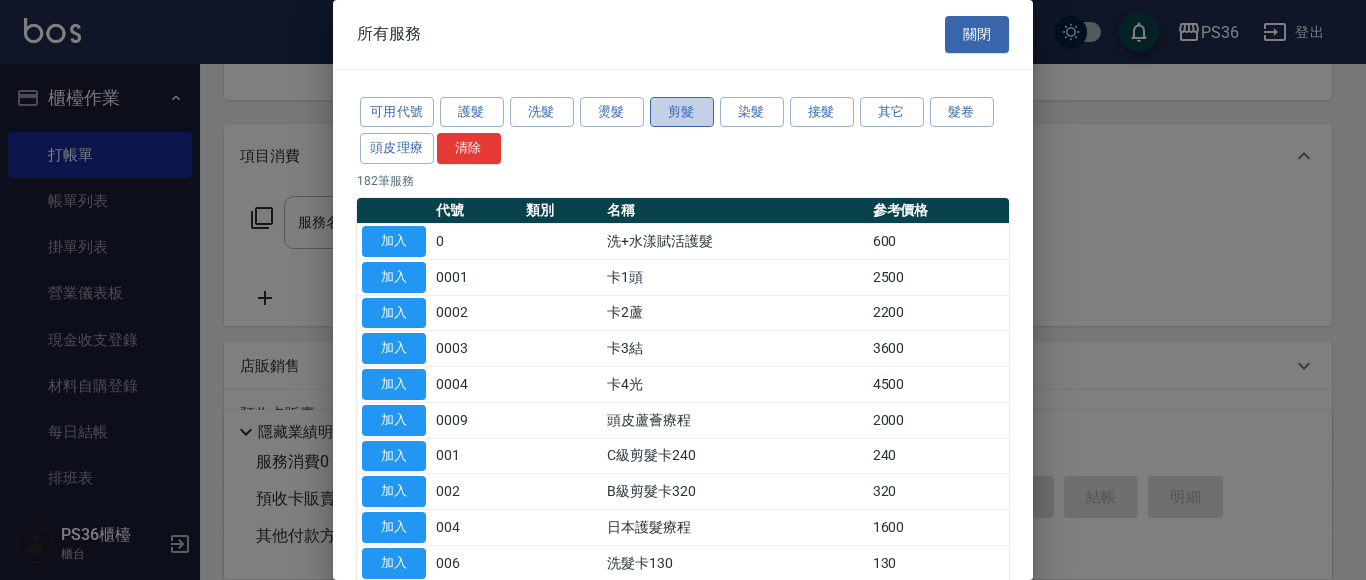 click on "剪髮" at bounding box center [682, 112] 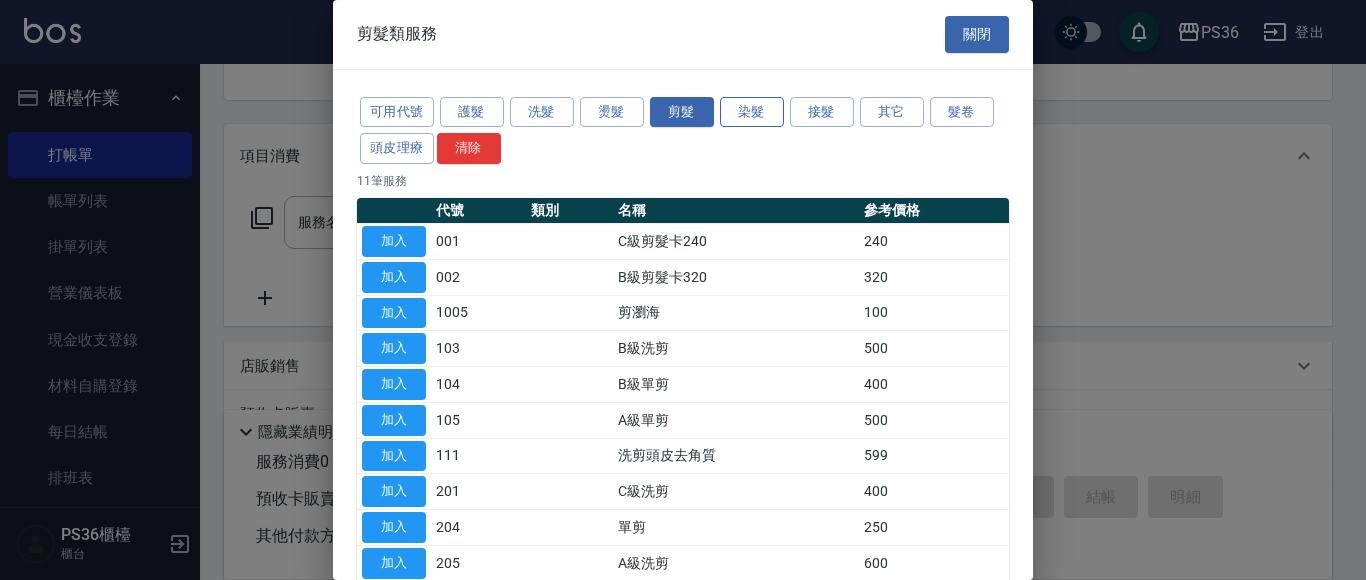 click on "染髮" at bounding box center (752, 112) 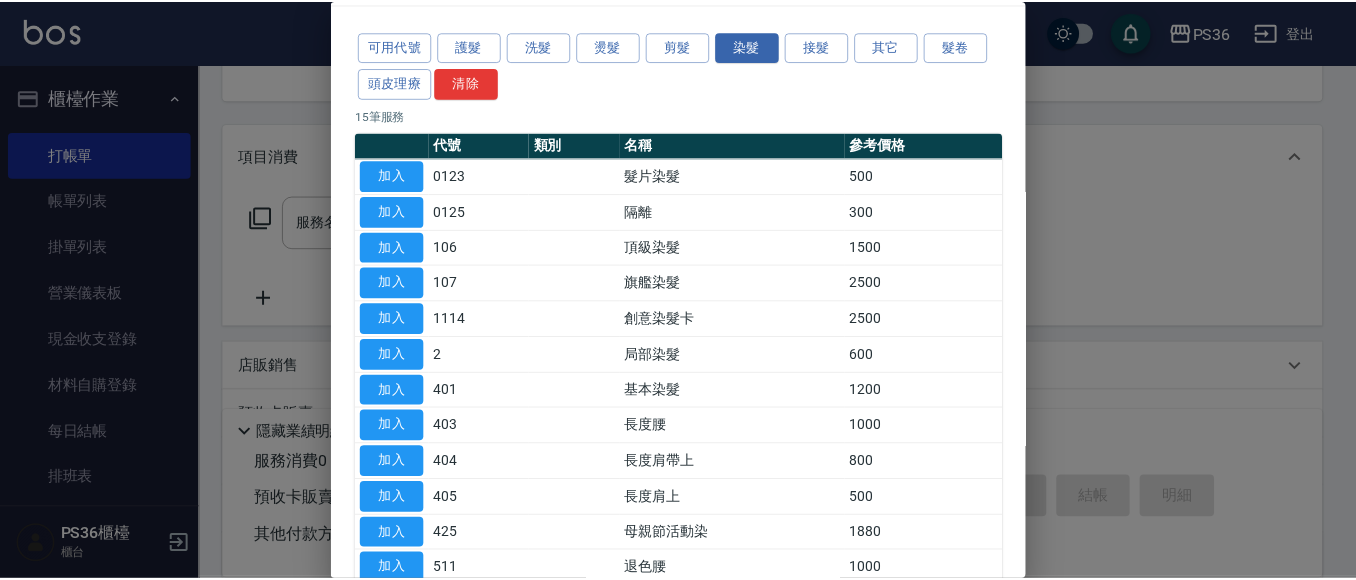 scroll, scrollTop: 100, scrollLeft: 0, axis: vertical 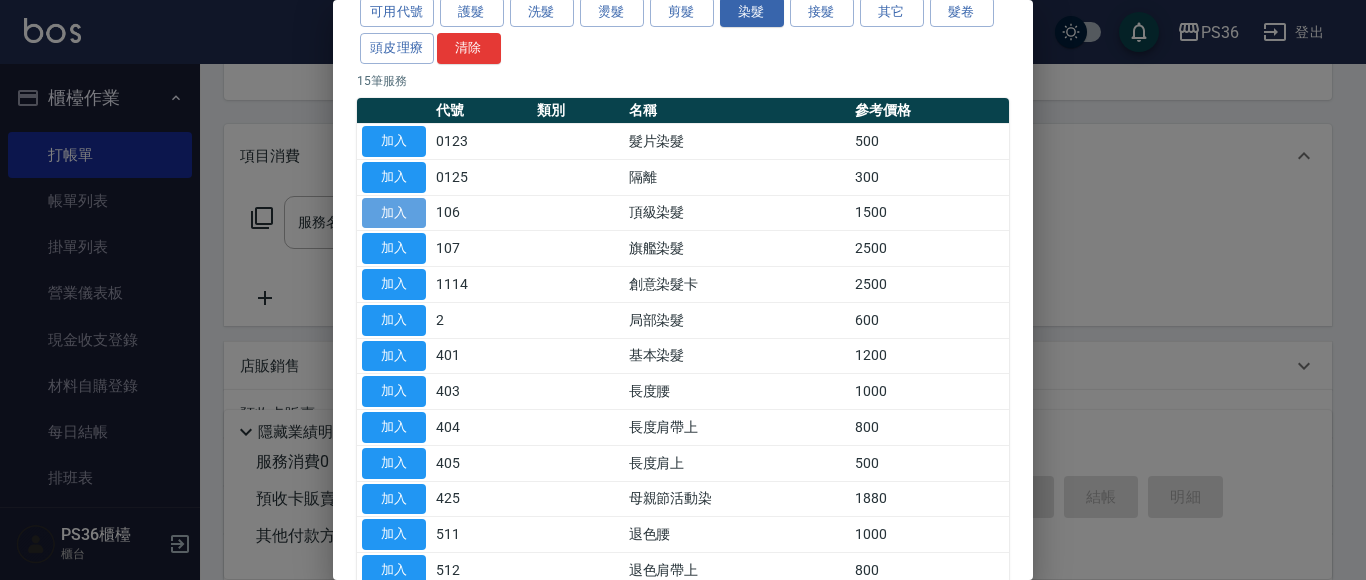 click on "加入" at bounding box center [394, 213] 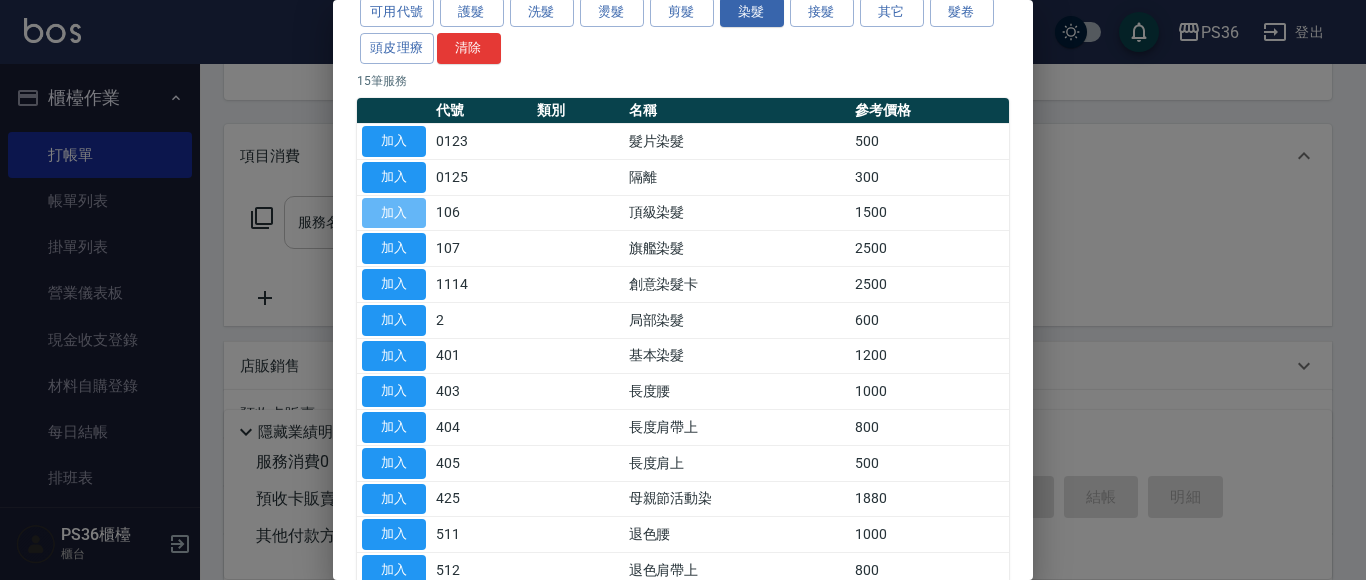 type on "頂級染髮(106)" 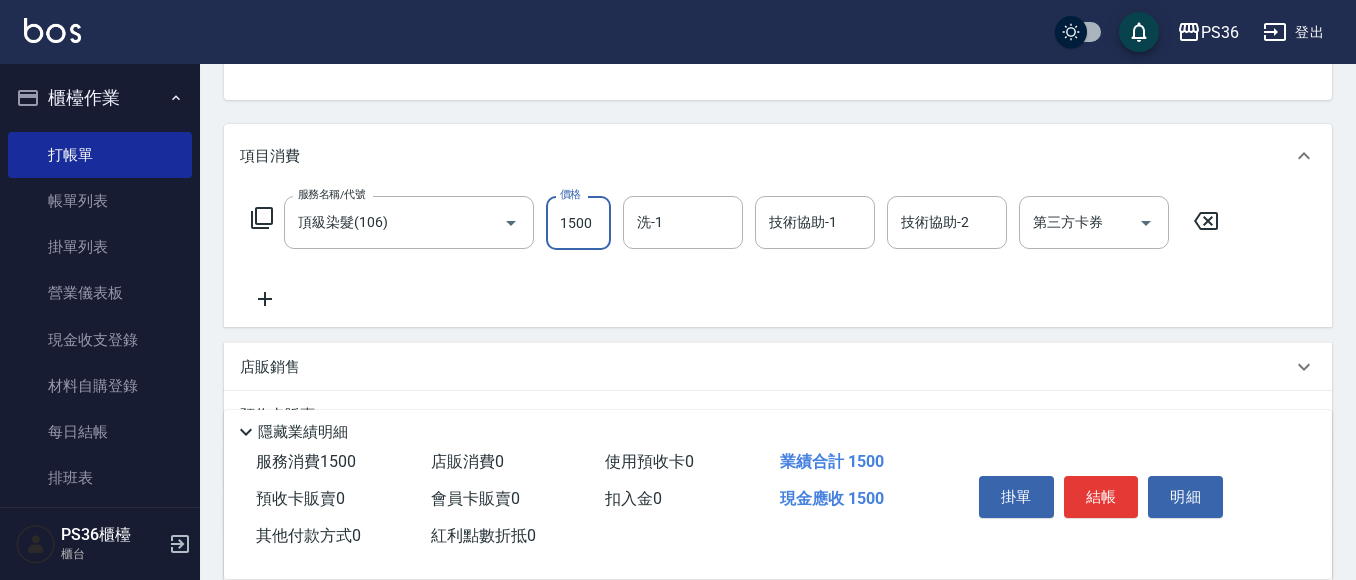 click on "1500" at bounding box center [578, 223] 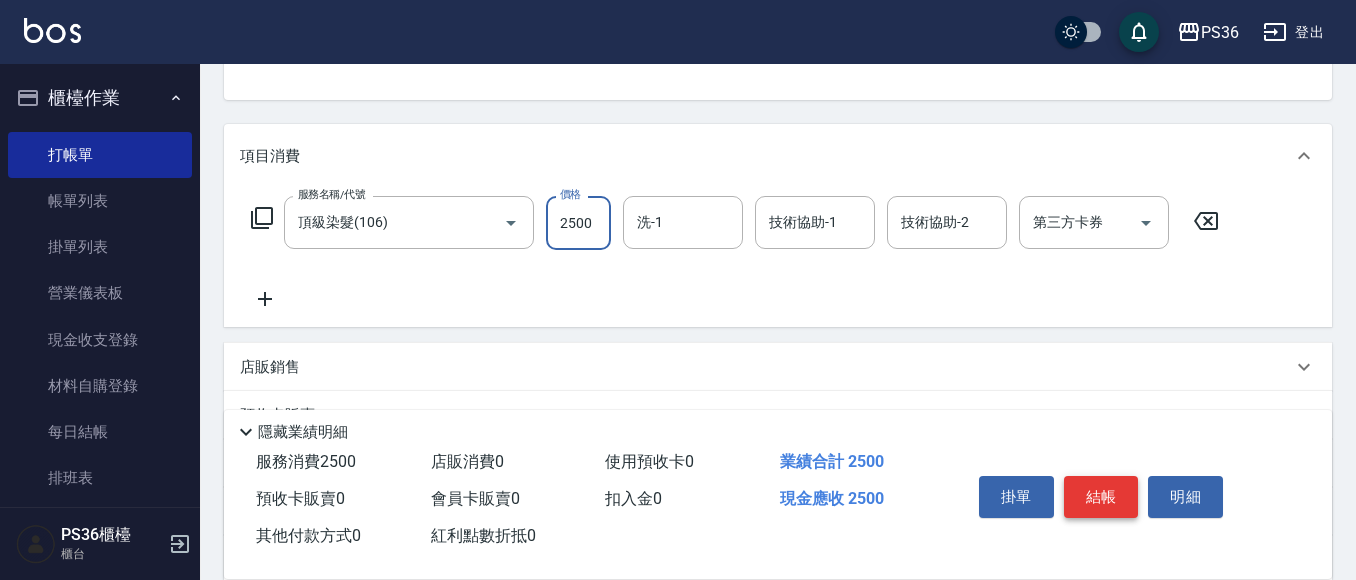 type on "2500" 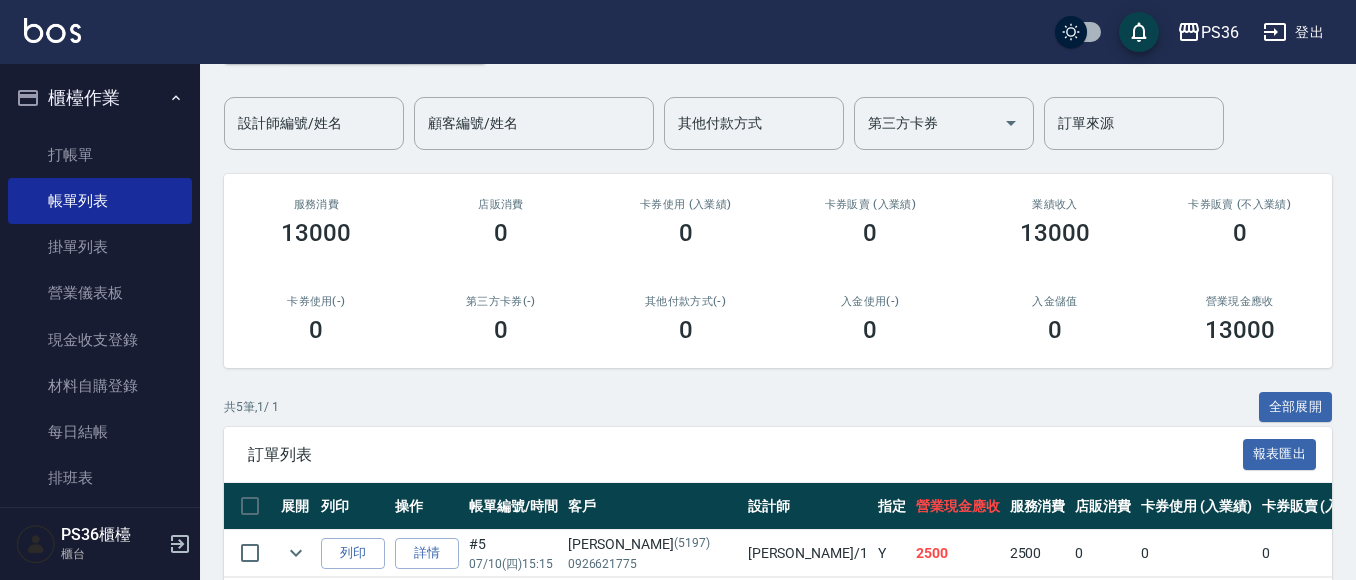 scroll, scrollTop: 100, scrollLeft: 0, axis: vertical 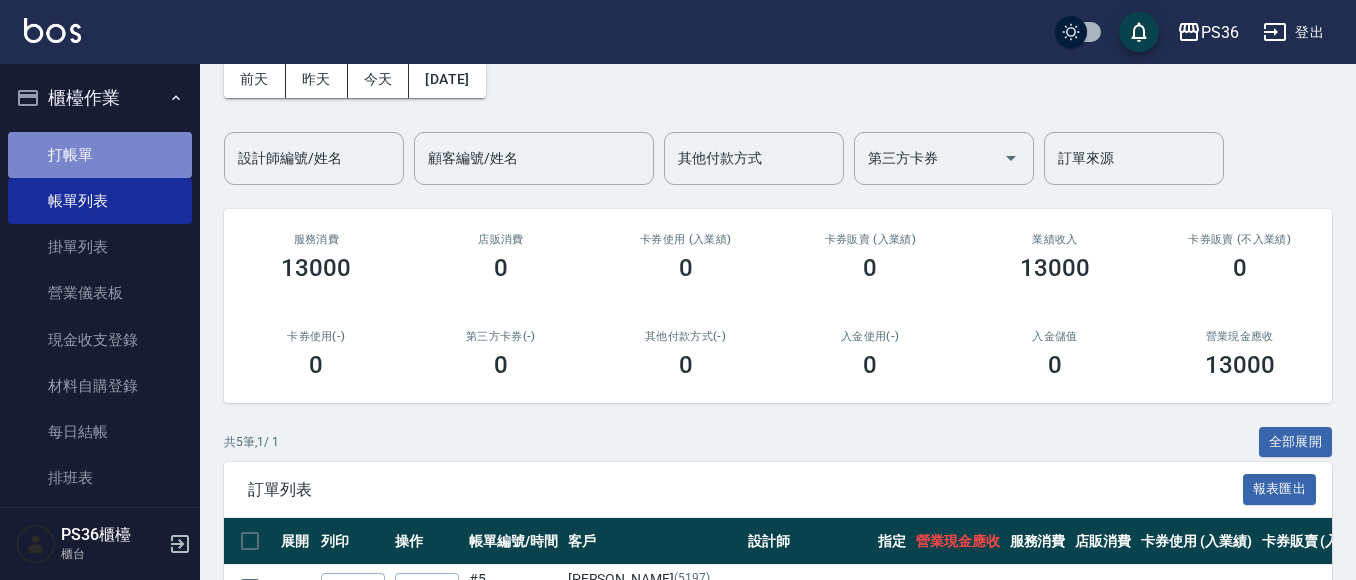 click on "打帳單" at bounding box center (100, 155) 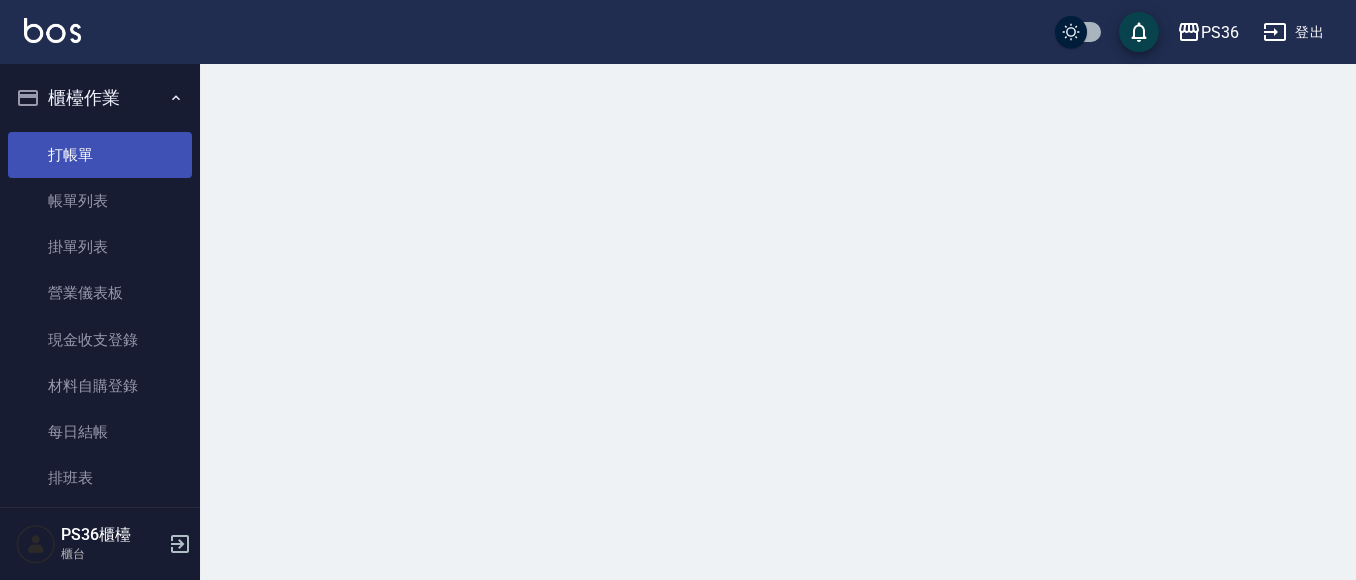scroll, scrollTop: 0, scrollLeft: 0, axis: both 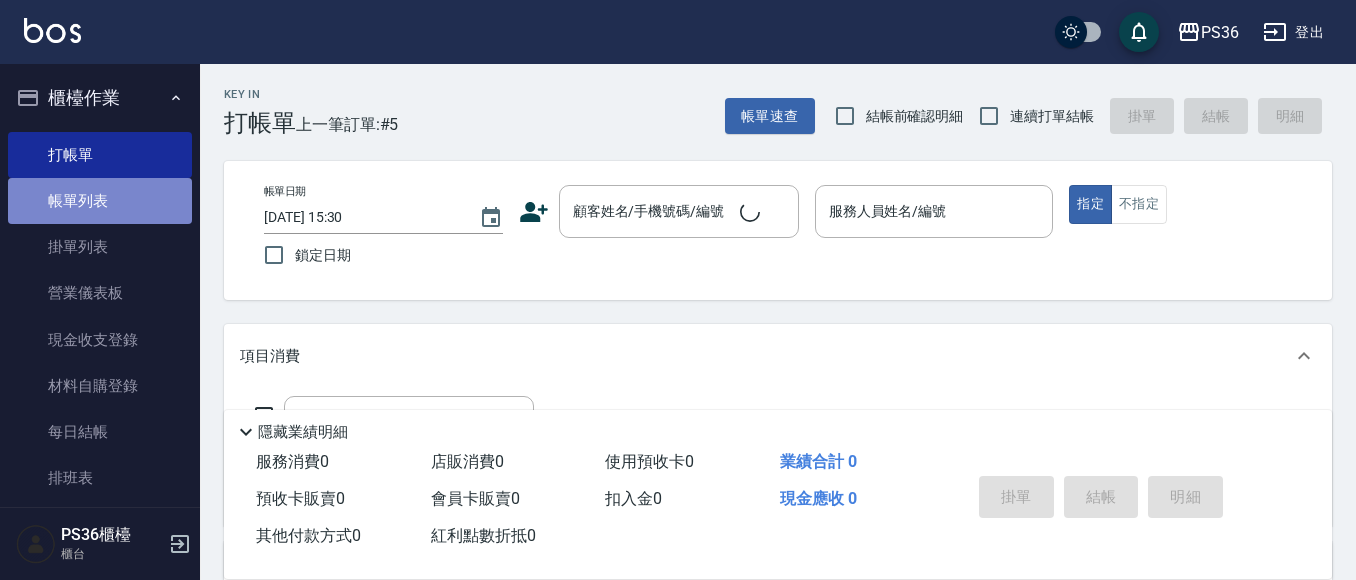 click on "帳單列表" at bounding box center [100, 201] 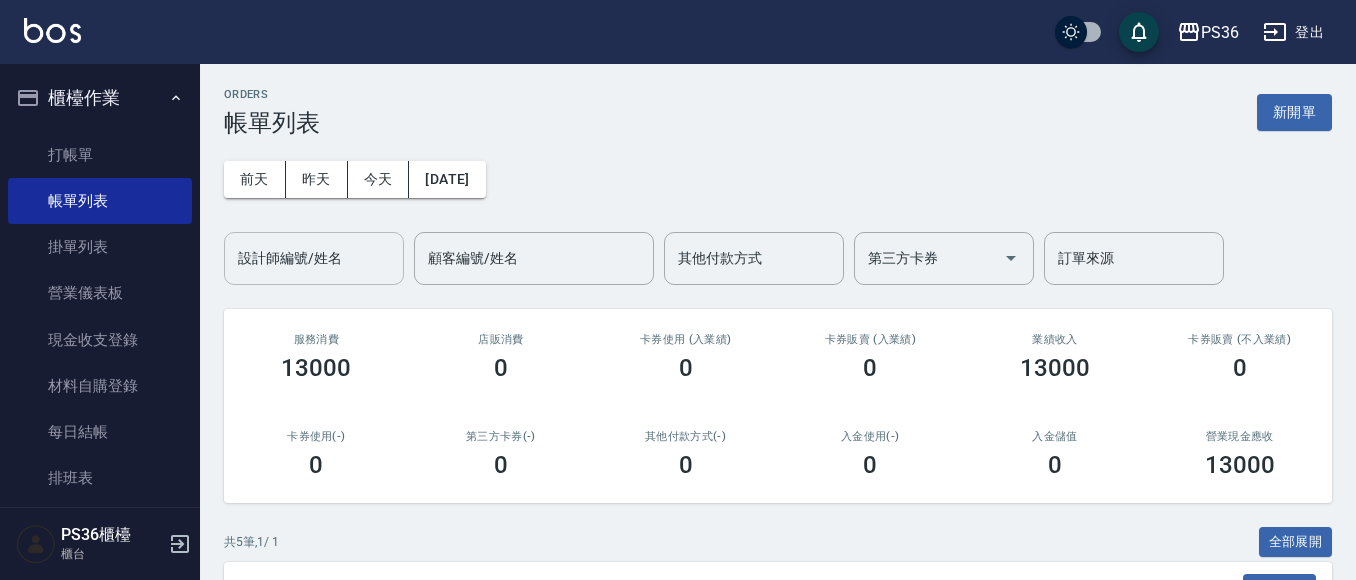 click on "設計師編號/姓名" at bounding box center [314, 258] 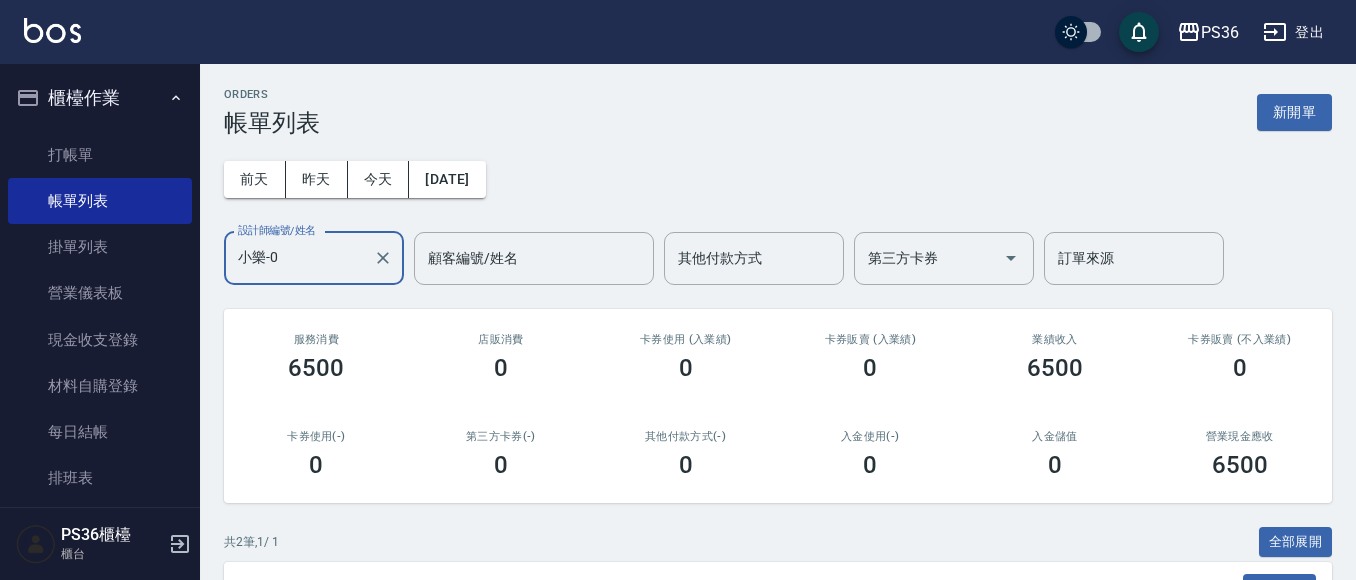 scroll, scrollTop: 276, scrollLeft: 0, axis: vertical 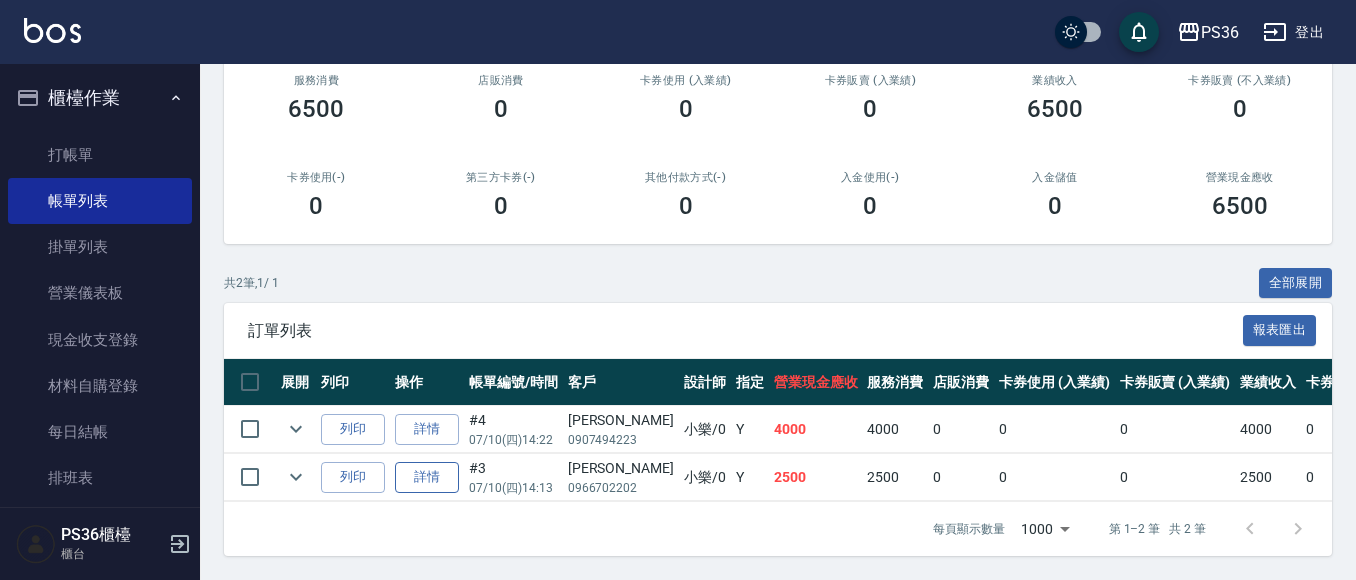 type on "小樂-0" 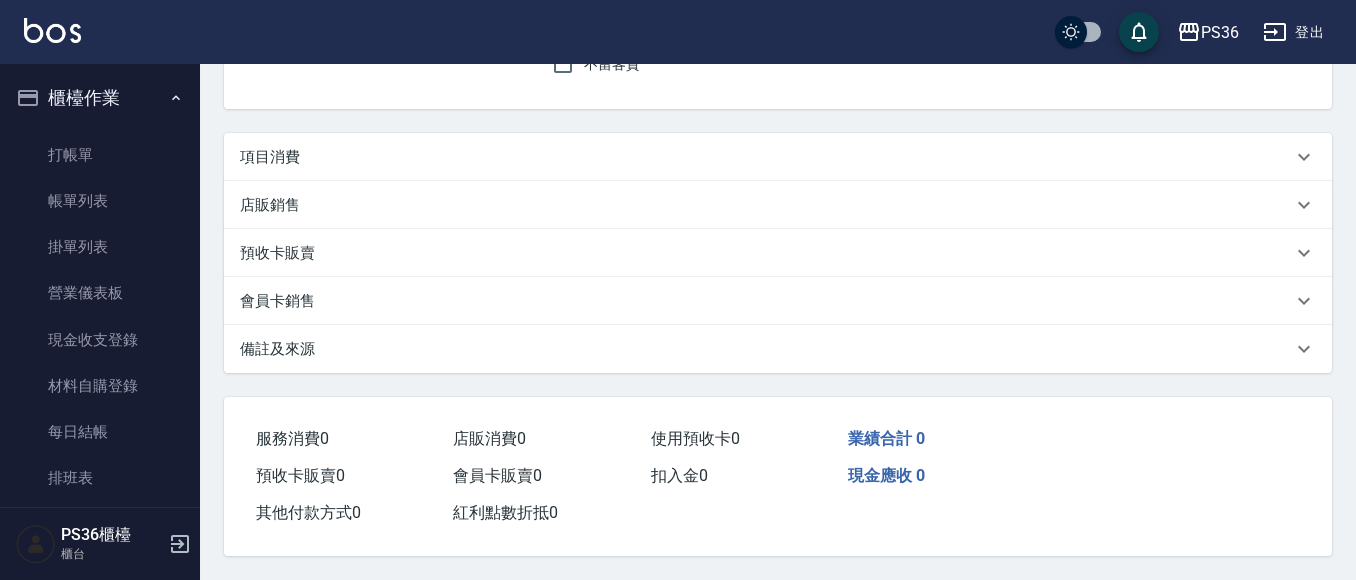 scroll, scrollTop: 0, scrollLeft: 0, axis: both 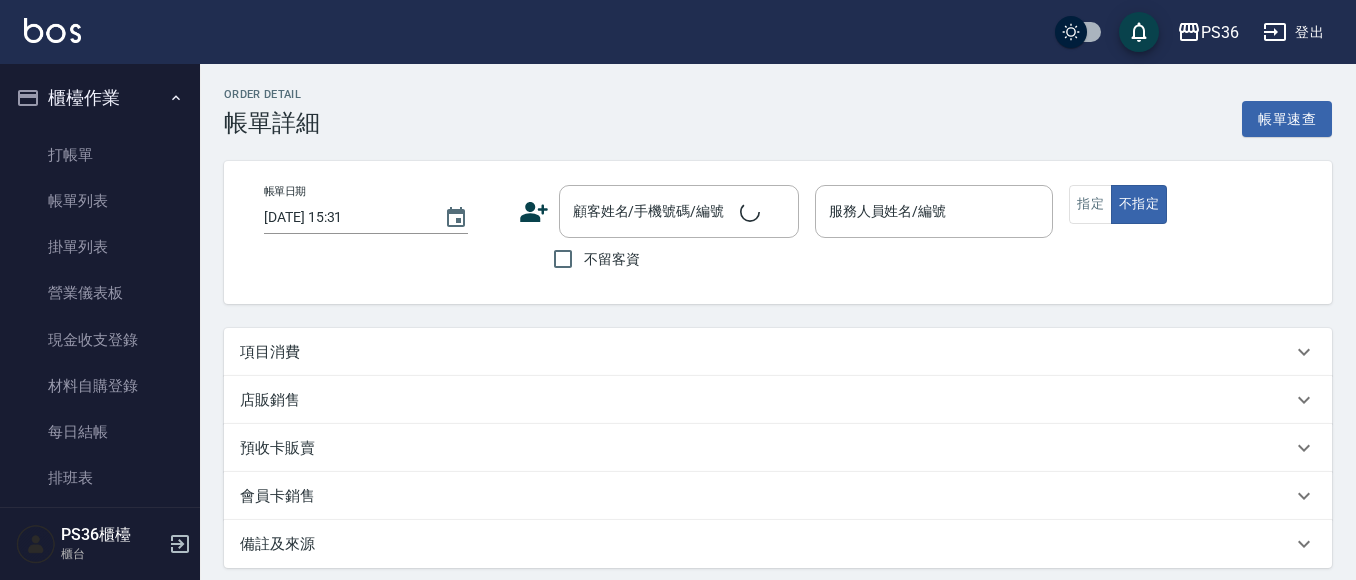 type on "[DATE] 14:13" 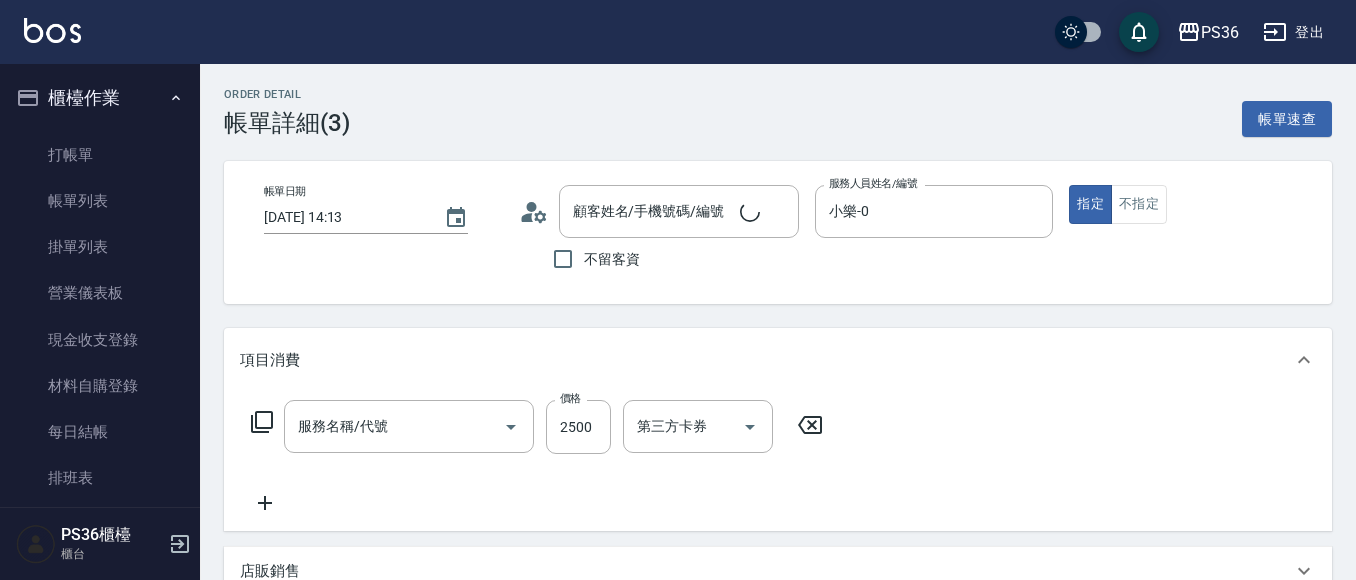 type on "[PERSON_NAME]/0966702202/" 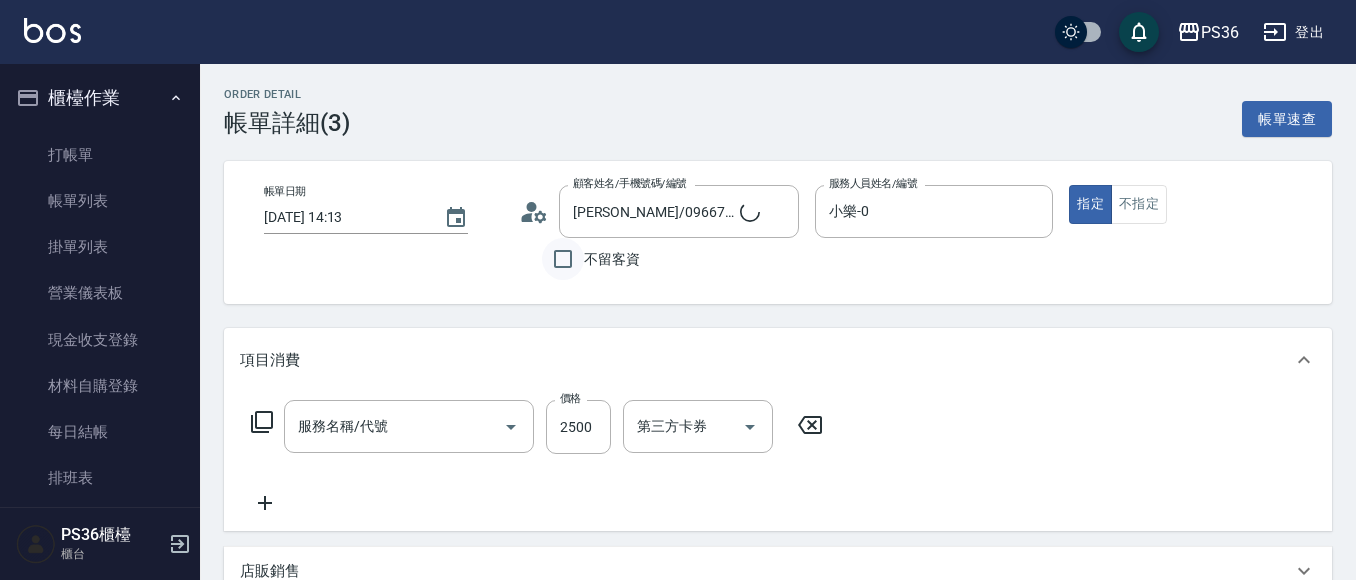 type on "旗艦染髮(107)" 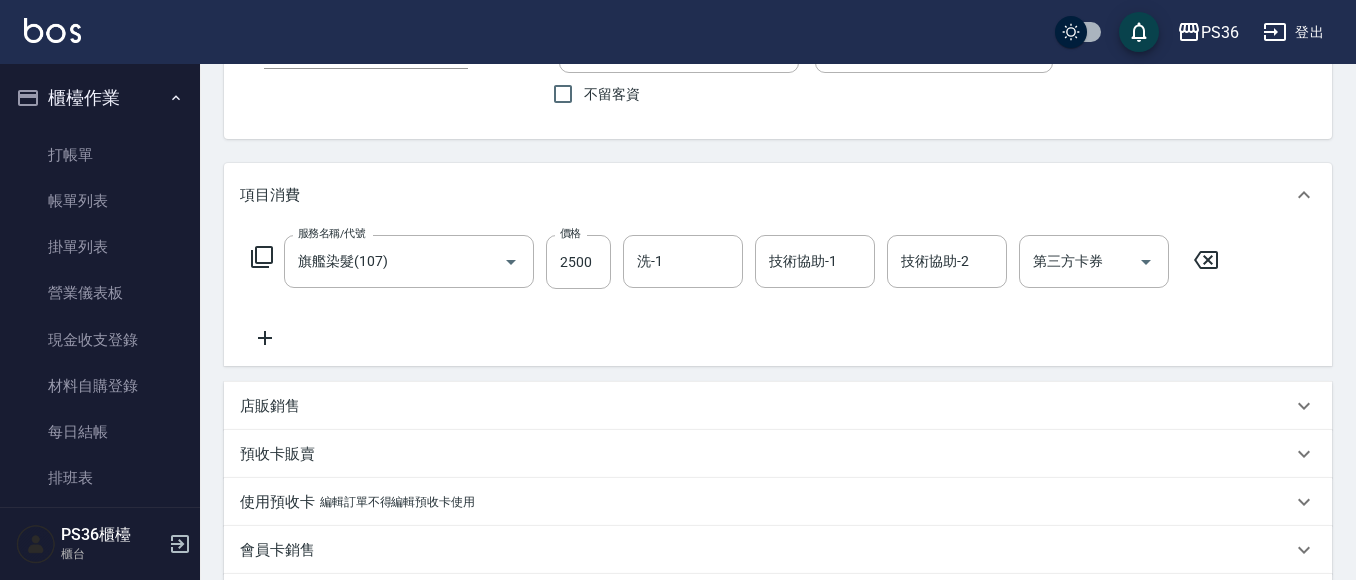 scroll, scrollTop: 200, scrollLeft: 0, axis: vertical 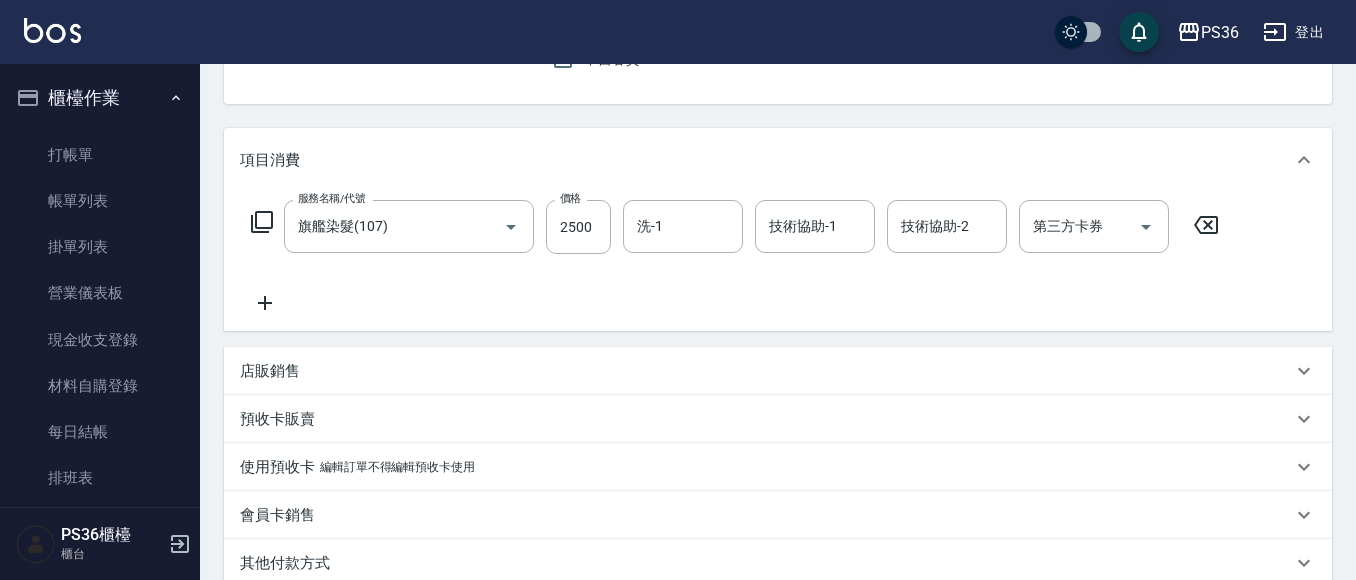 click on "店販銷售" at bounding box center [270, 371] 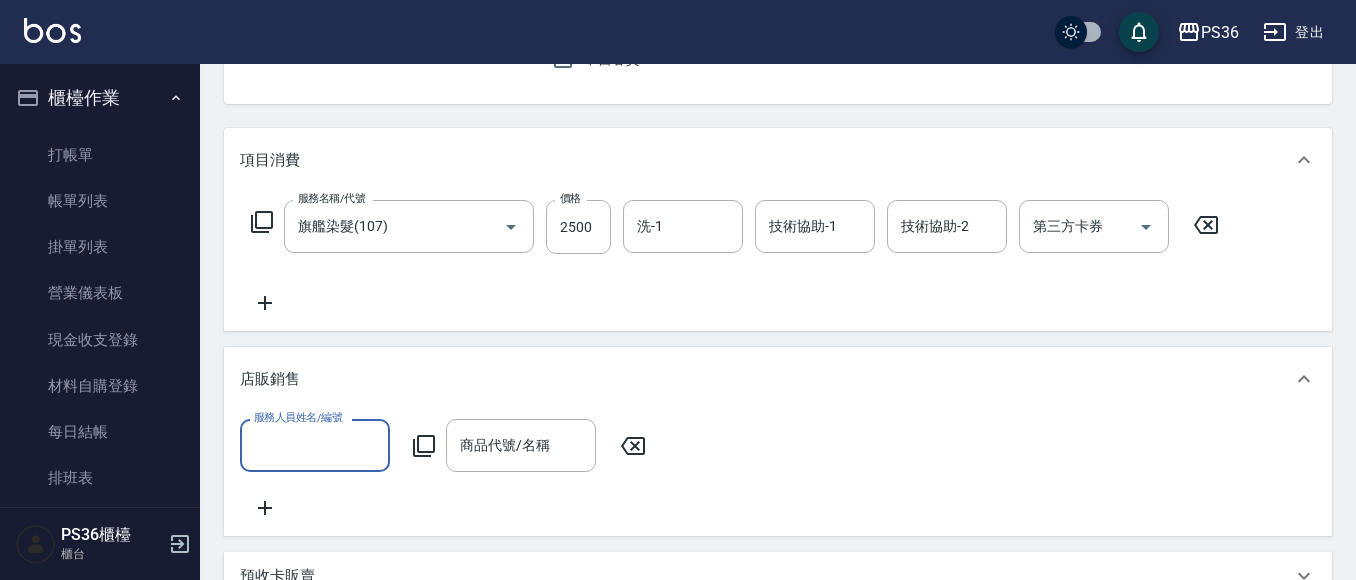 scroll, scrollTop: 0, scrollLeft: 0, axis: both 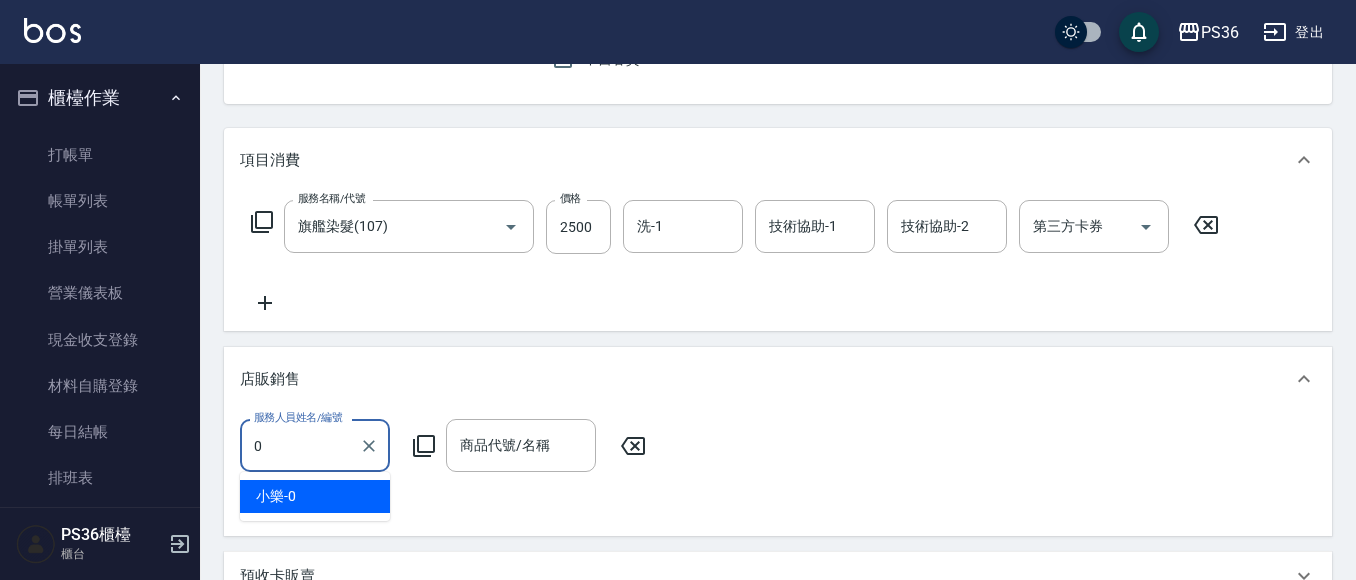 type on "小樂-0" 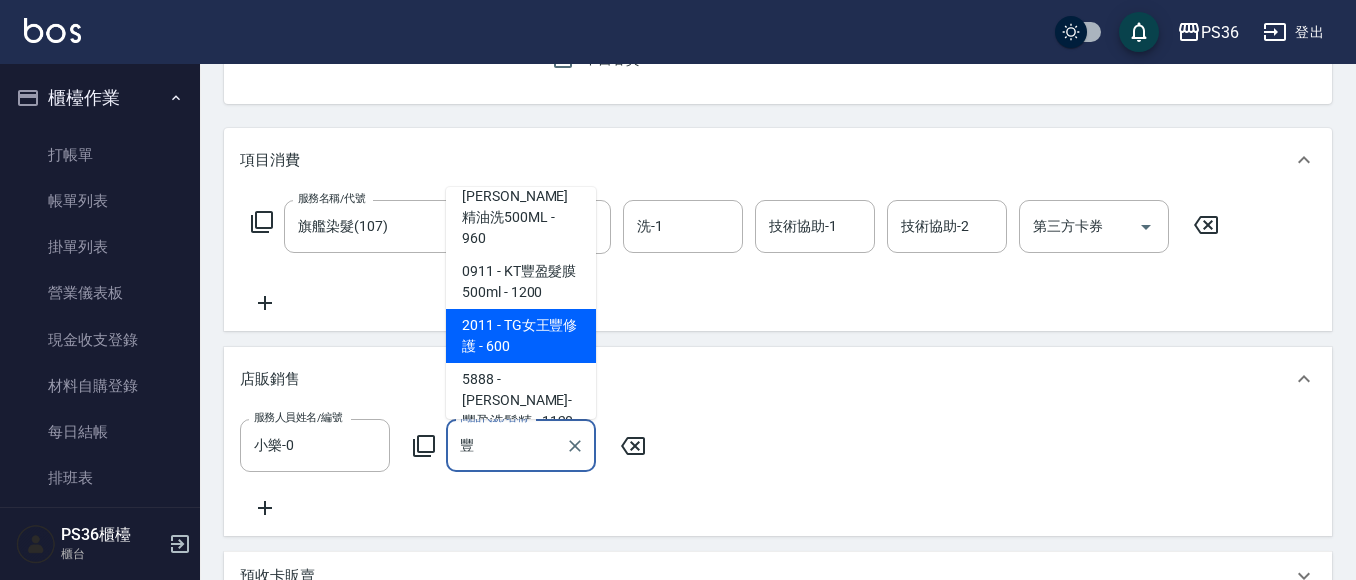 scroll, scrollTop: 200, scrollLeft: 0, axis: vertical 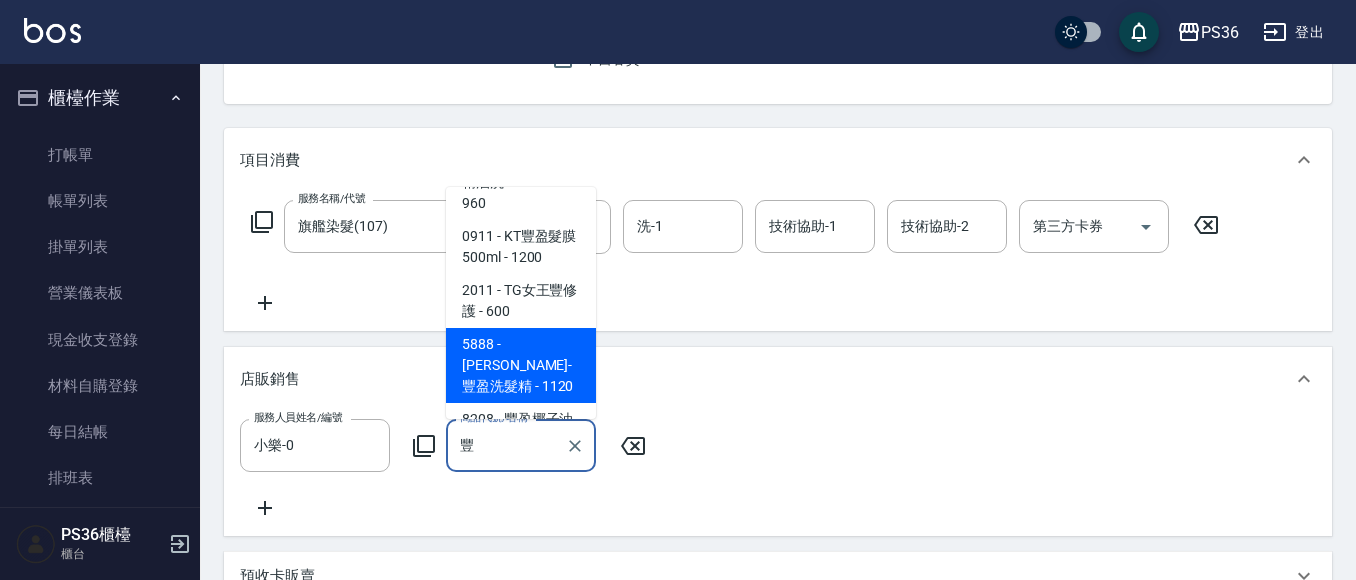 click on "5888 - [PERSON_NAME]-豐盈洗髮精 - 1120" at bounding box center (521, 365) 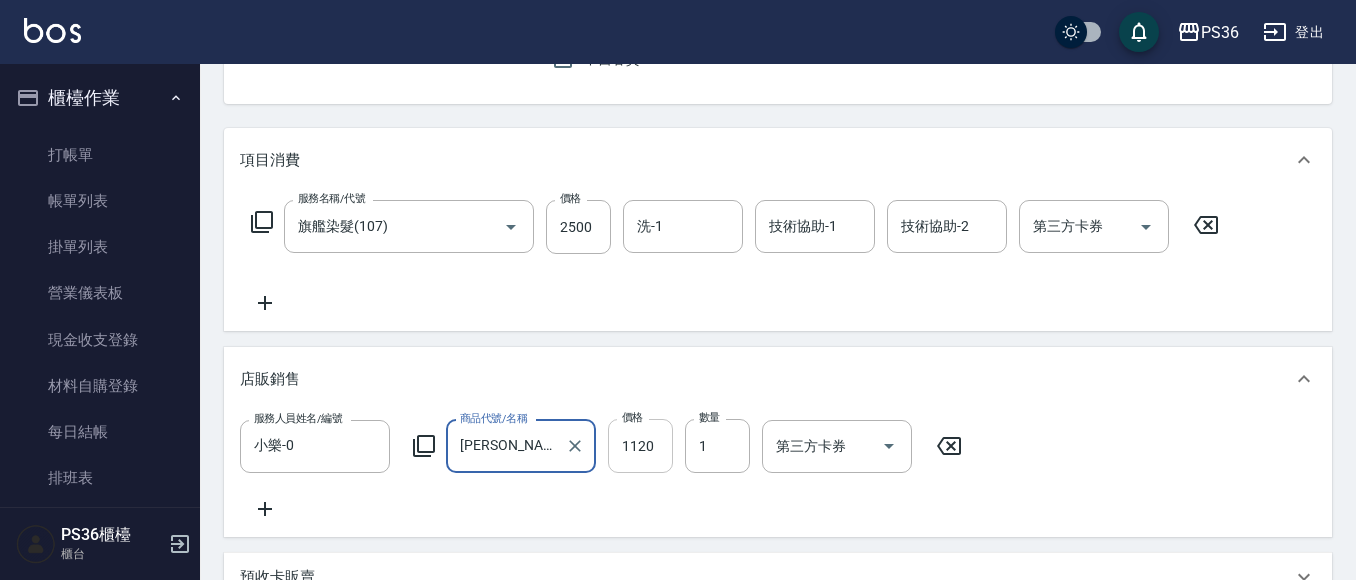 type on "[PERSON_NAME]-豐盈洗髮精" 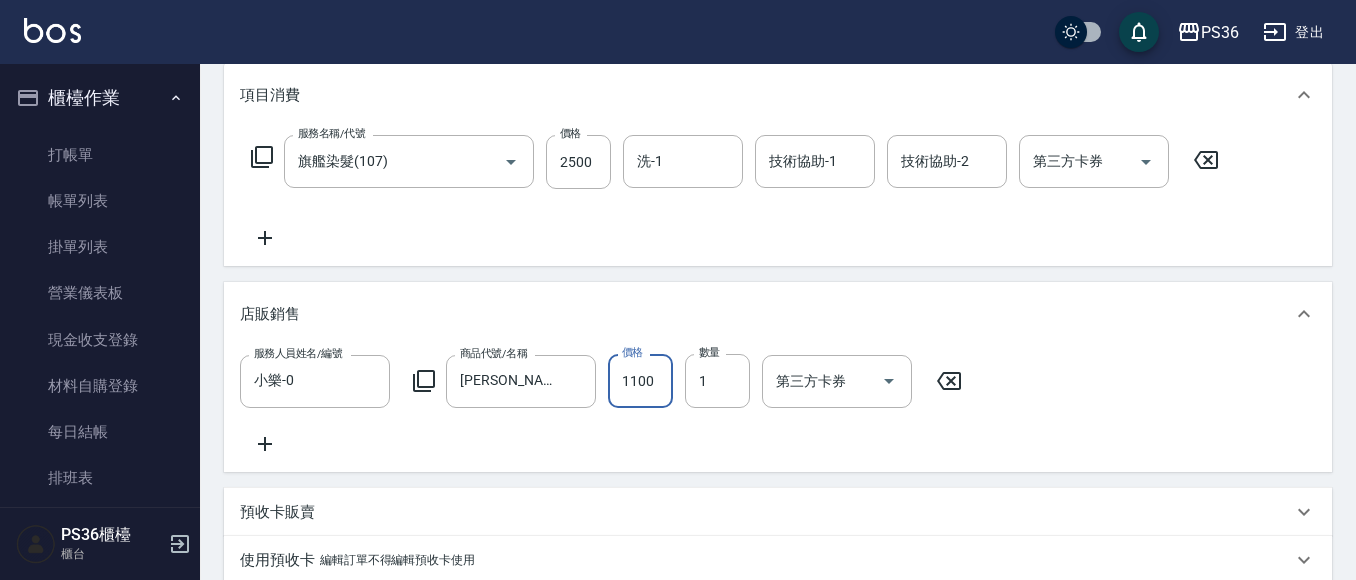scroll, scrollTop: 300, scrollLeft: 0, axis: vertical 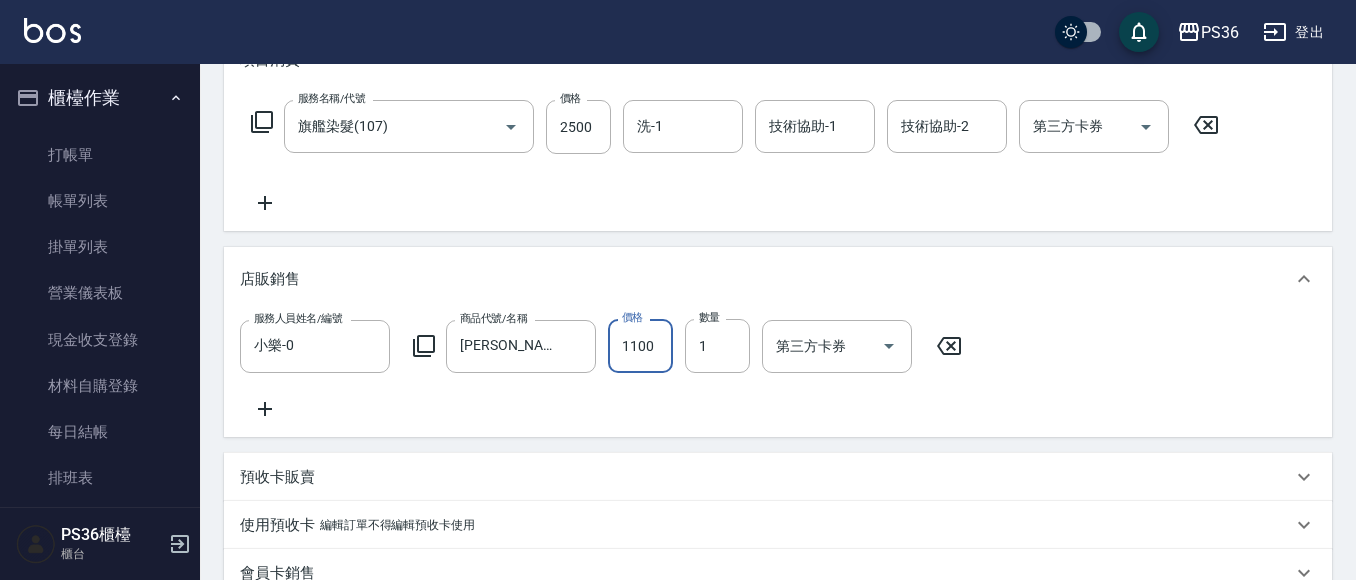 type on "1100" 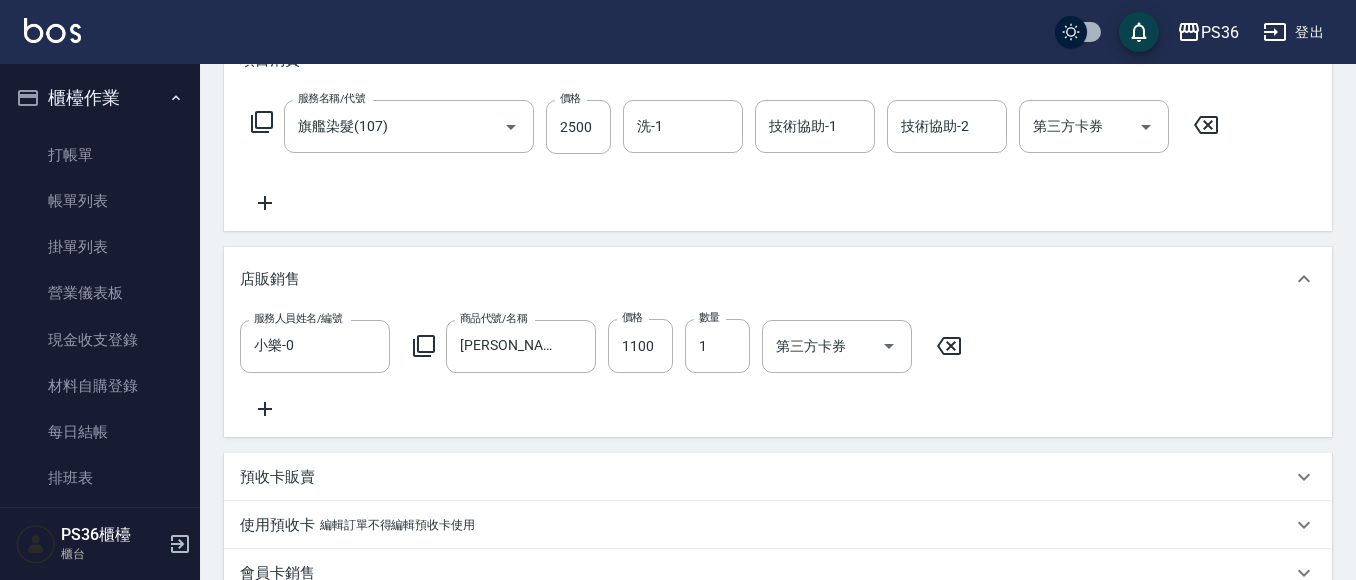 click 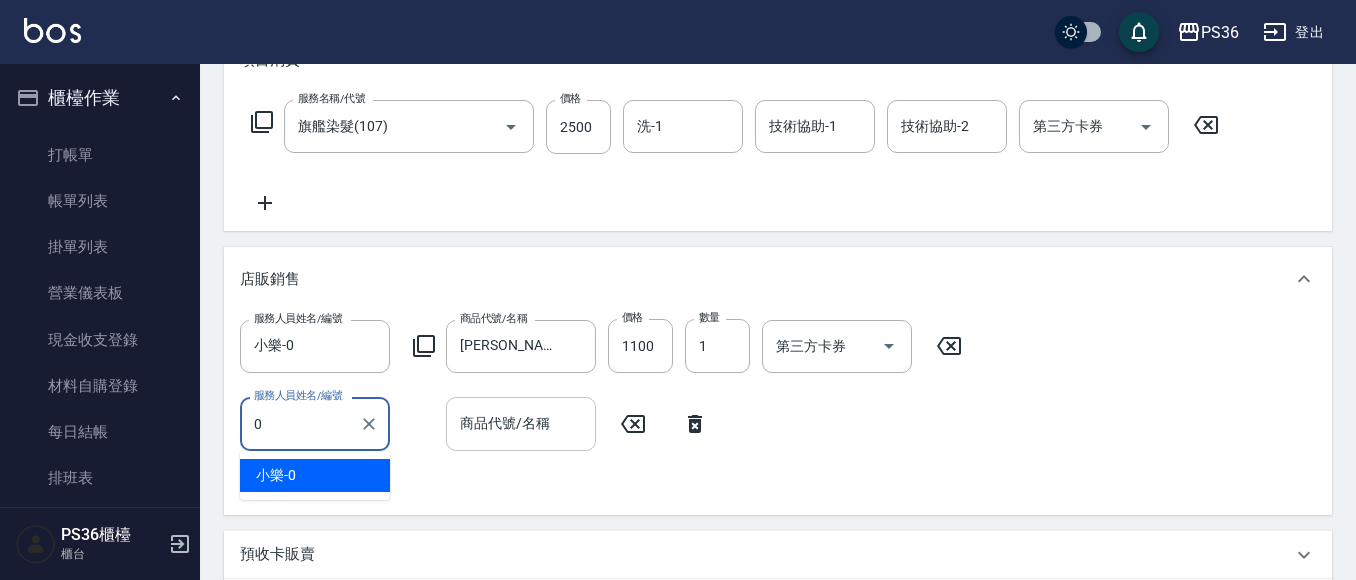 type on "小樂-0" 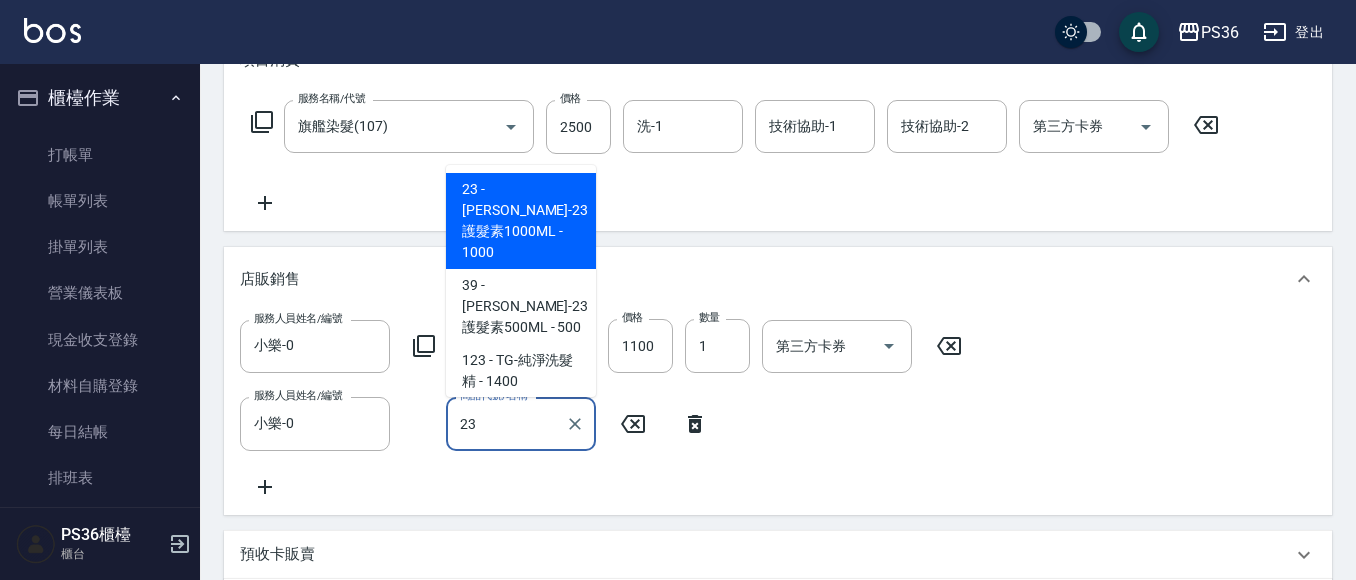 click on "23 - [PERSON_NAME]-23護髮素1000ML - 1000" at bounding box center (521, 221) 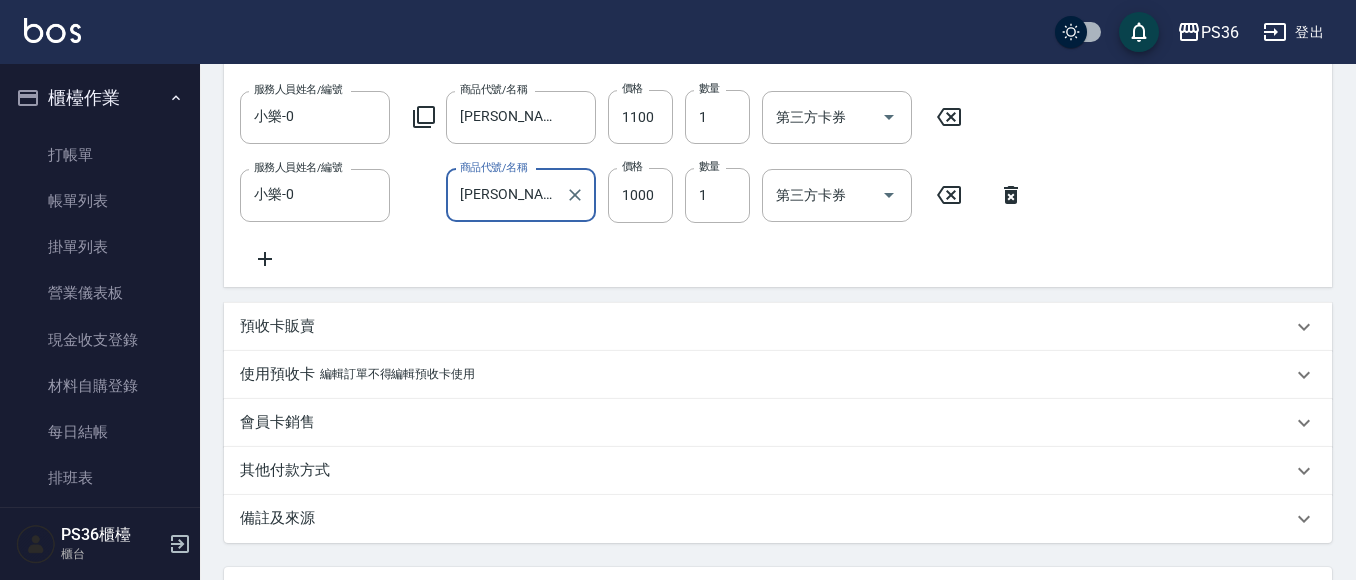 scroll, scrollTop: 725, scrollLeft: 0, axis: vertical 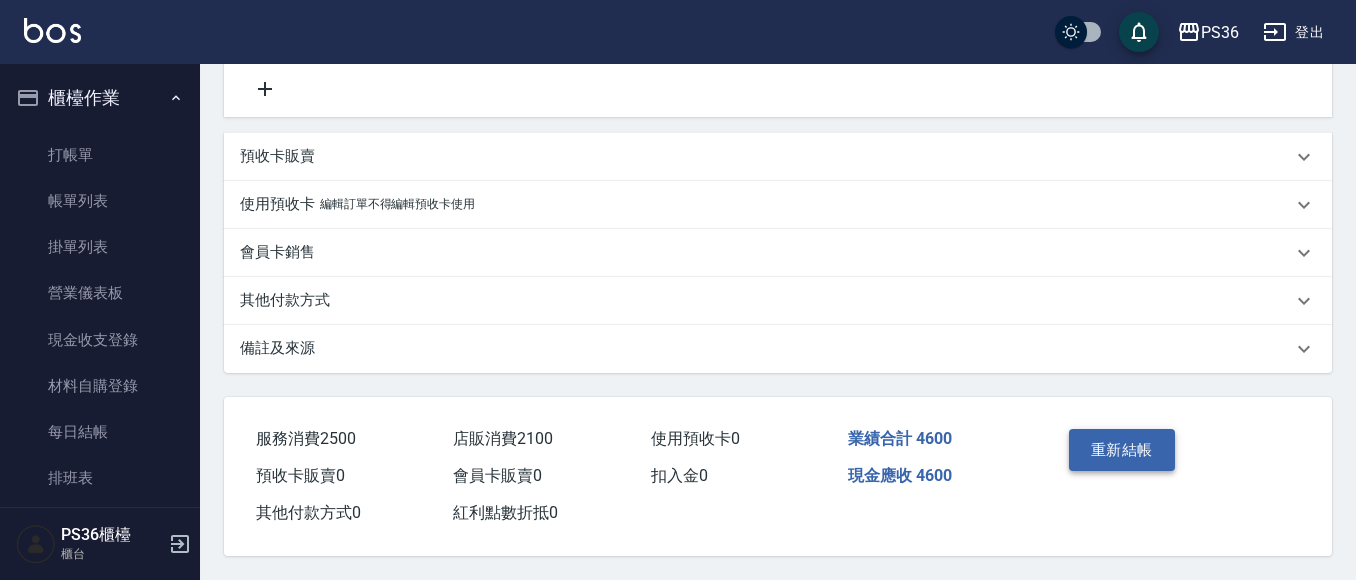 type on "[PERSON_NAME]-23護髮素1000ML" 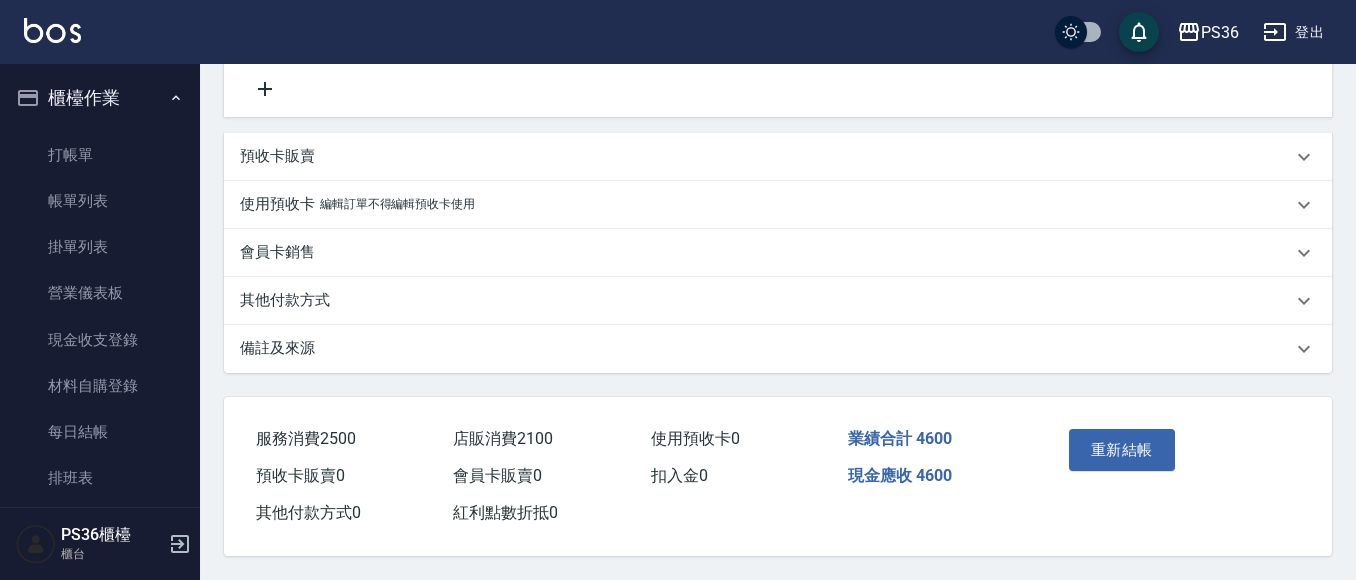 click on "重新結帳" at bounding box center (1122, 450) 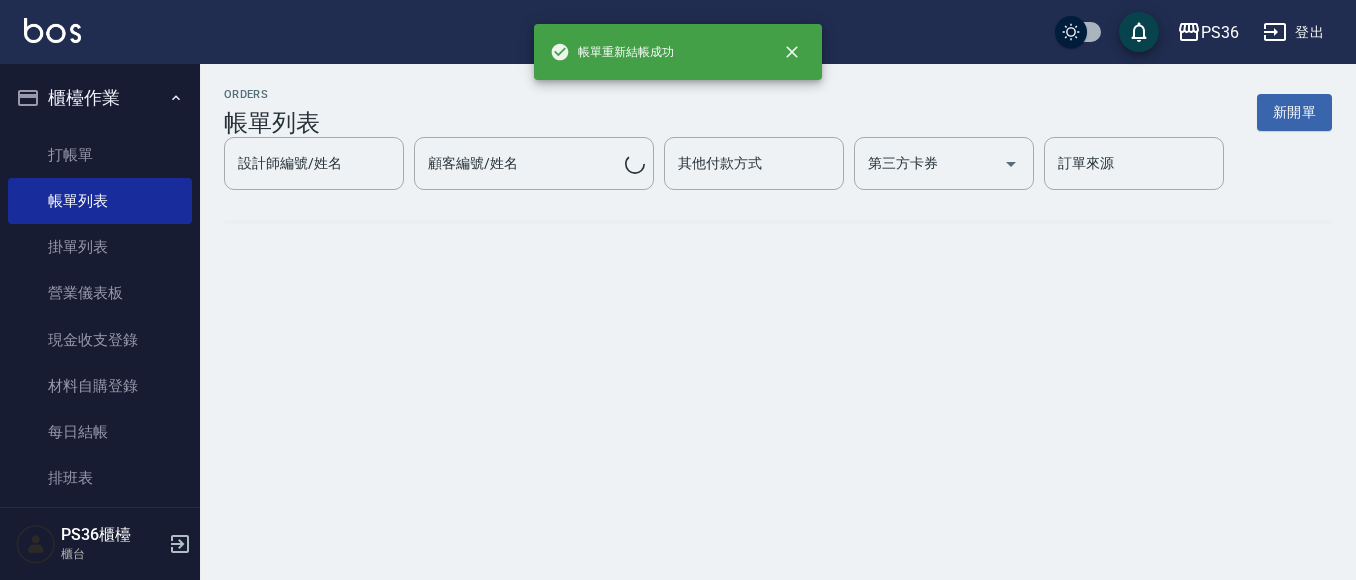 scroll, scrollTop: 0, scrollLeft: 0, axis: both 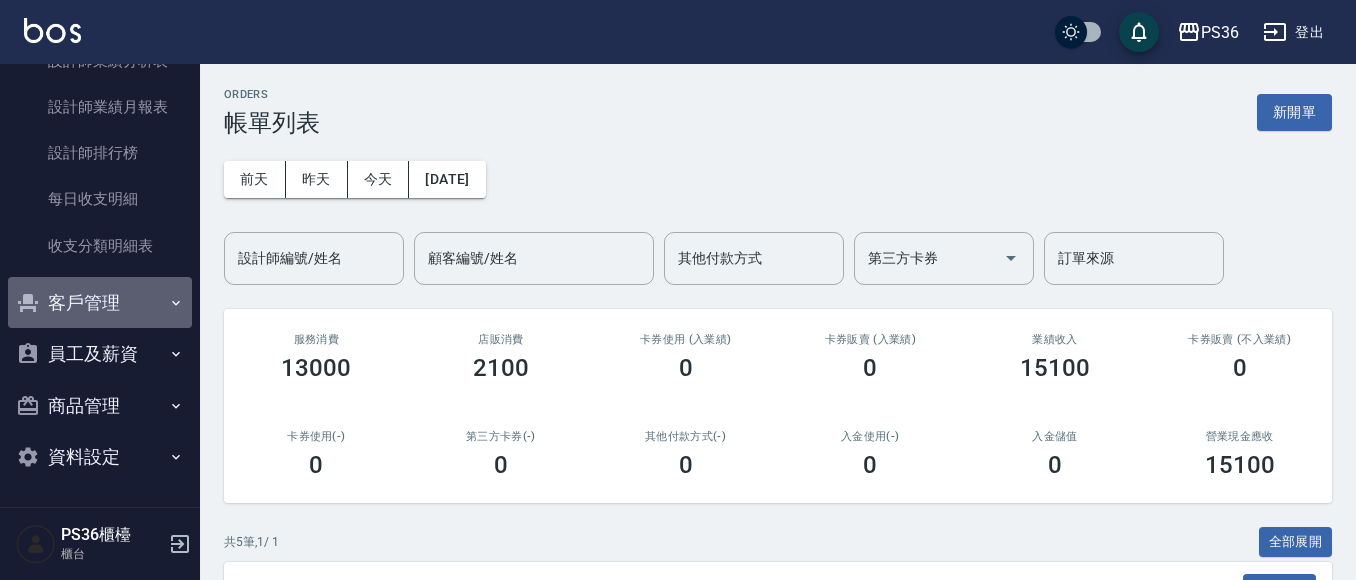 click on "客戶管理" at bounding box center [100, 303] 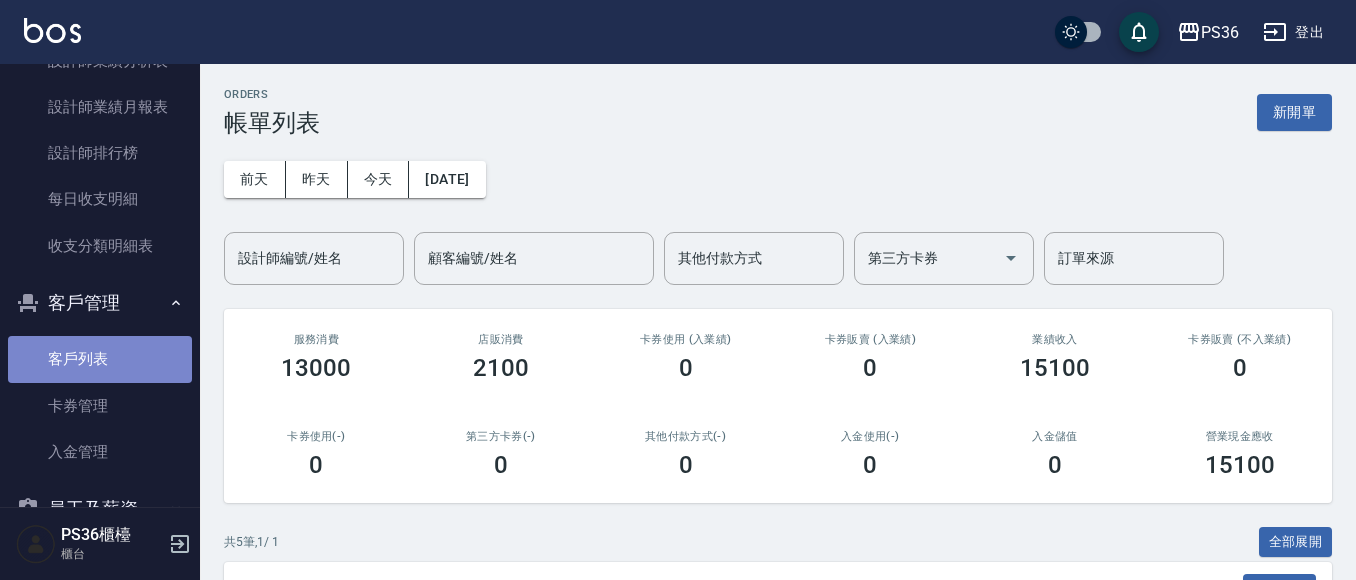 click on "客戶列表" at bounding box center (100, 359) 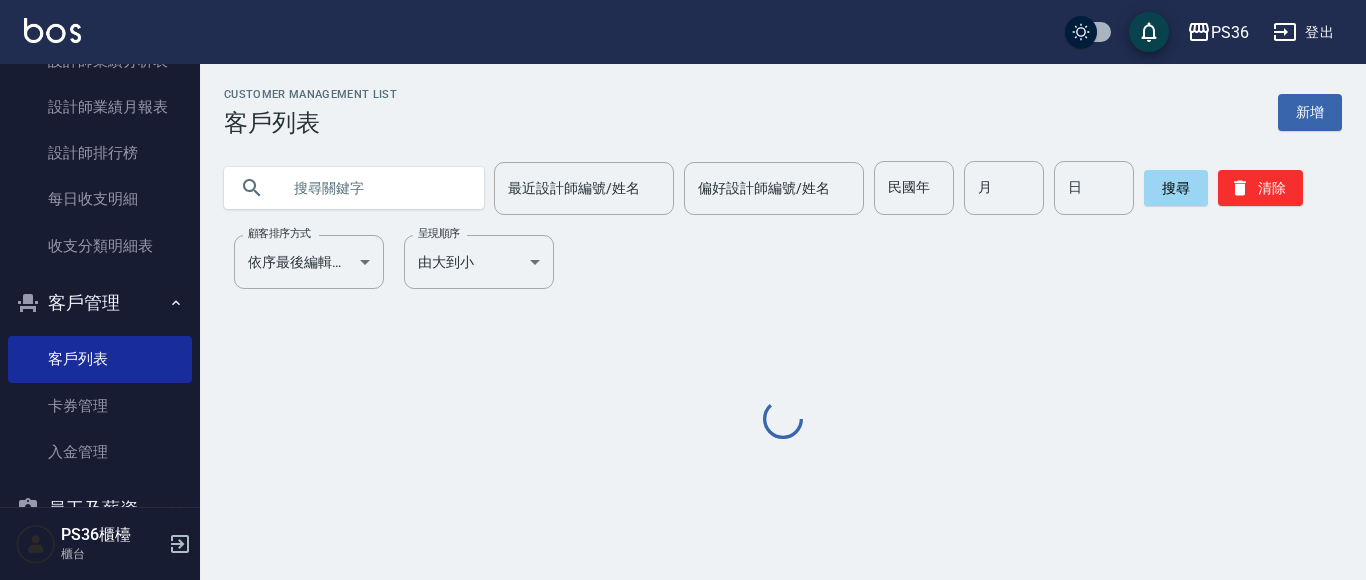 click at bounding box center [374, 188] 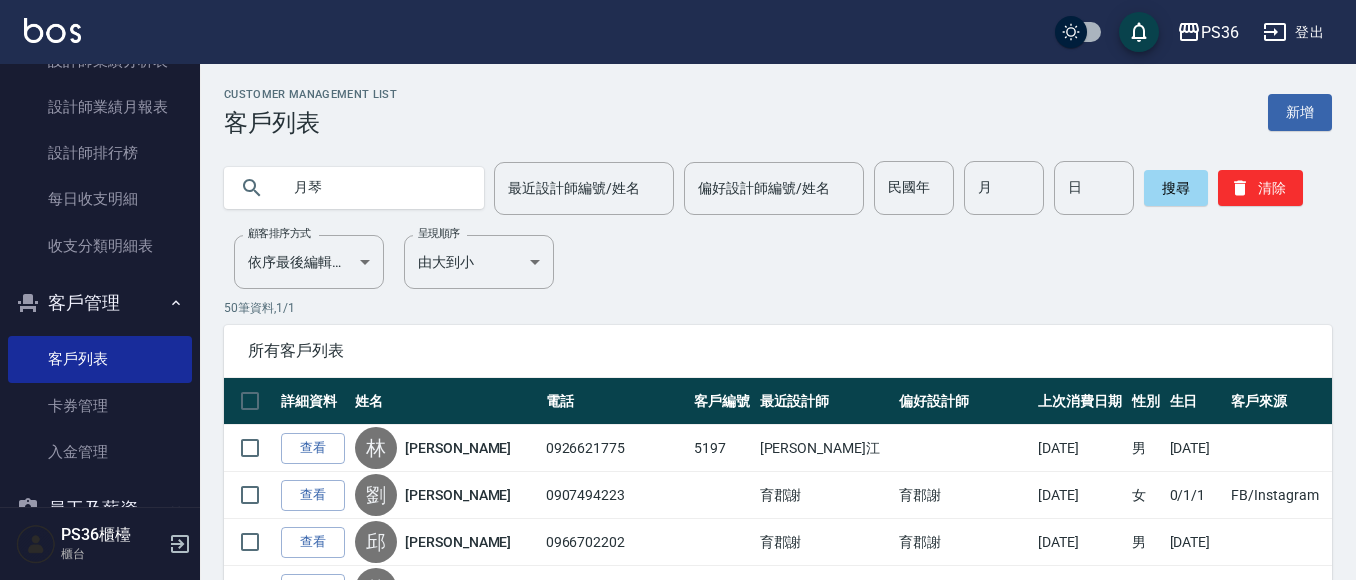 type on "月琴" 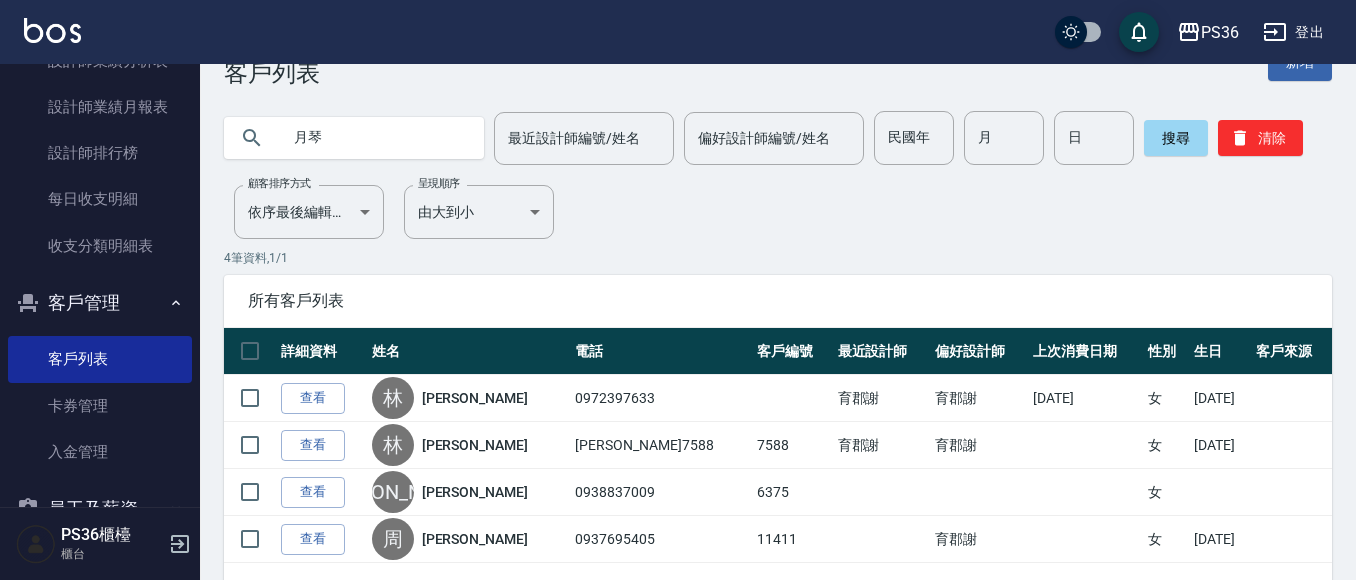 scroll, scrollTop: 100, scrollLeft: 0, axis: vertical 